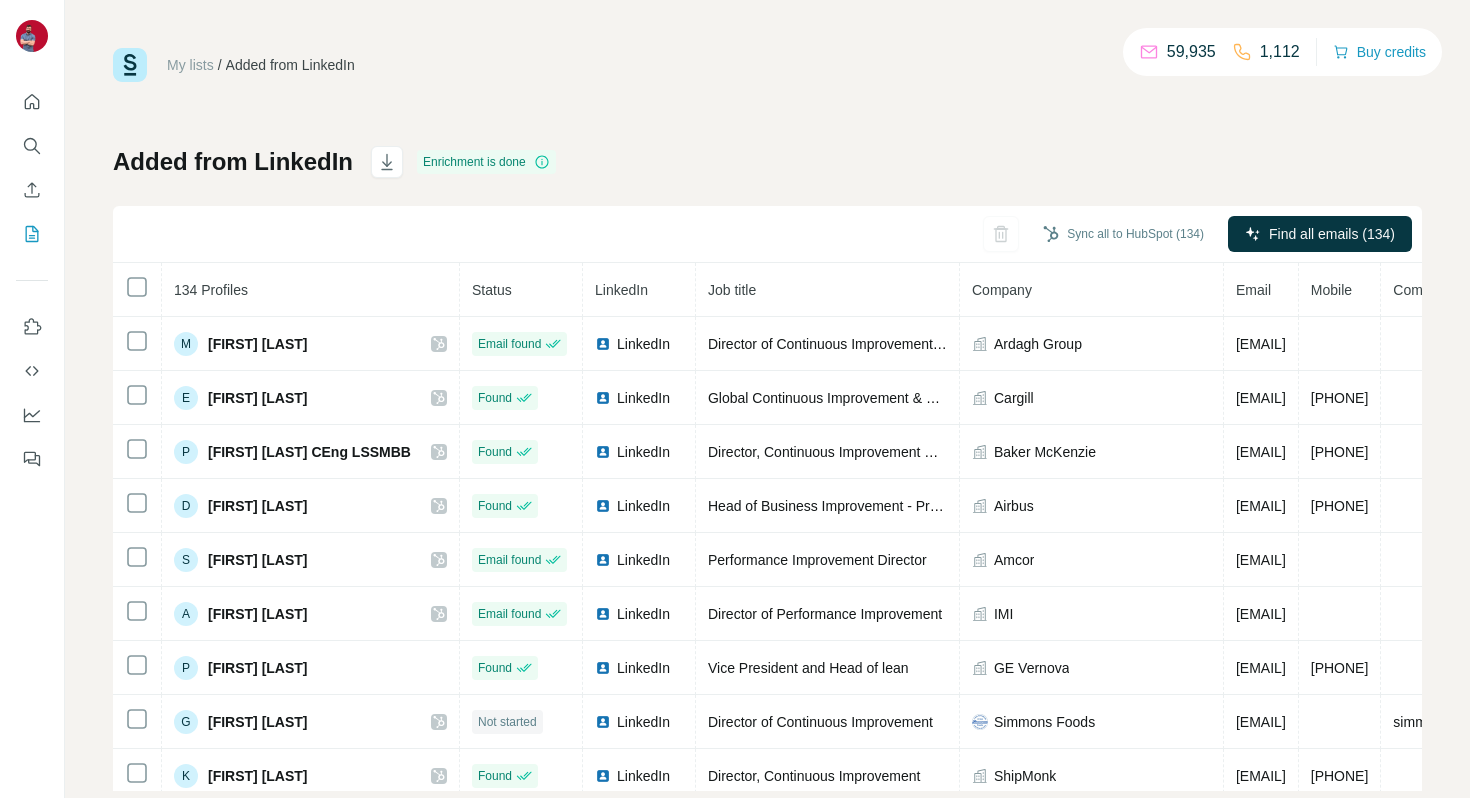 scroll, scrollTop: 0, scrollLeft: 0, axis: both 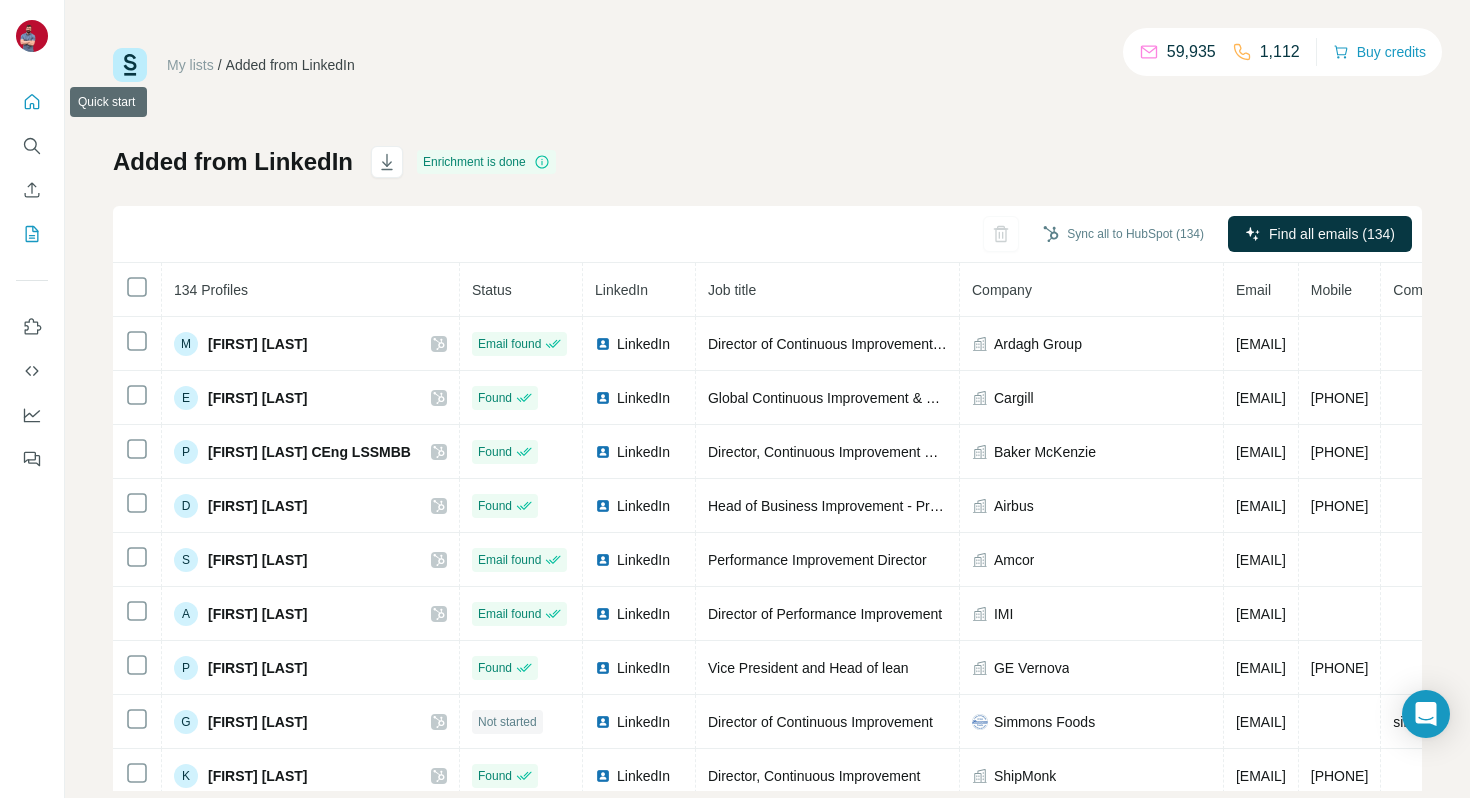 click 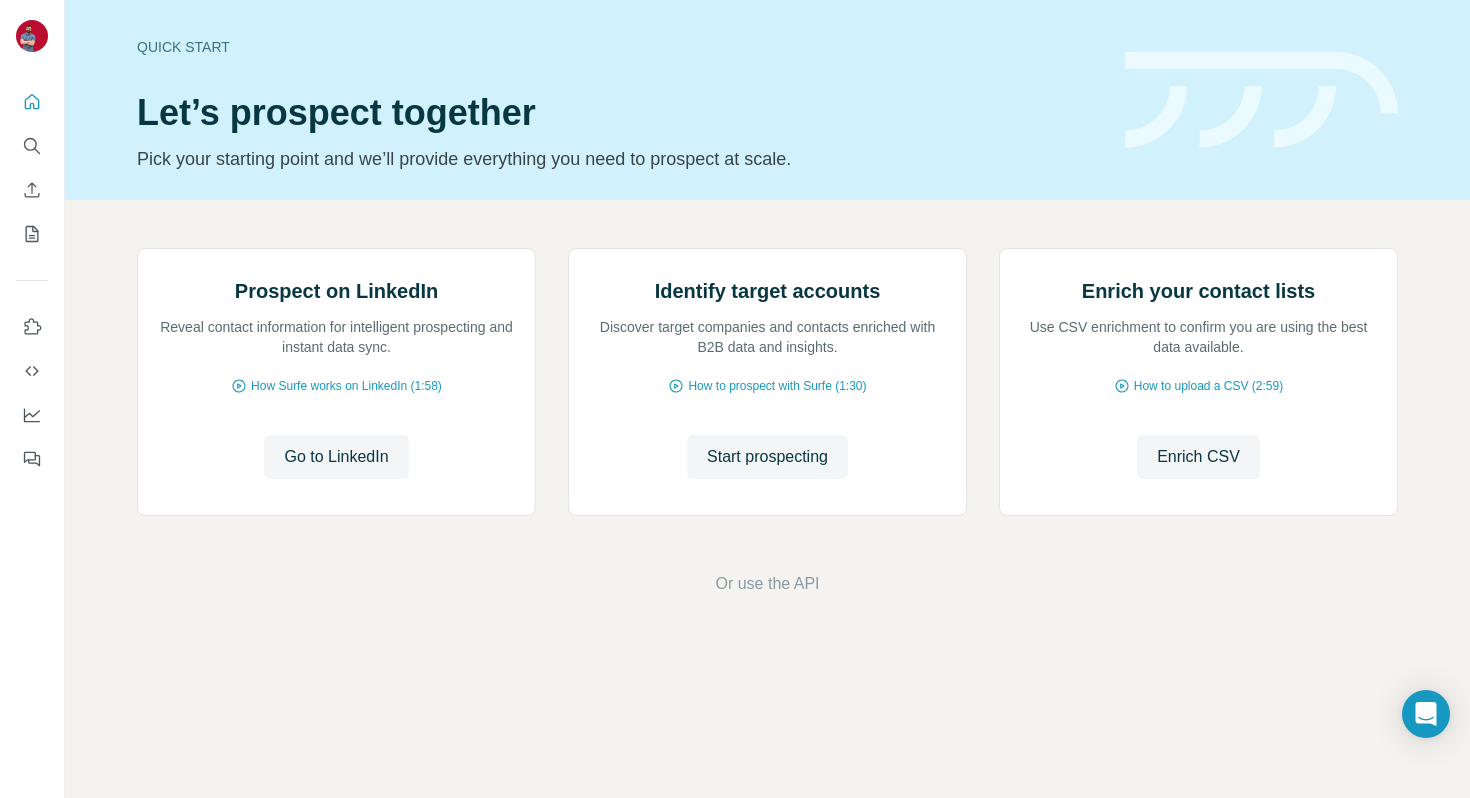 scroll, scrollTop: 0, scrollLeft: 0, axis: both 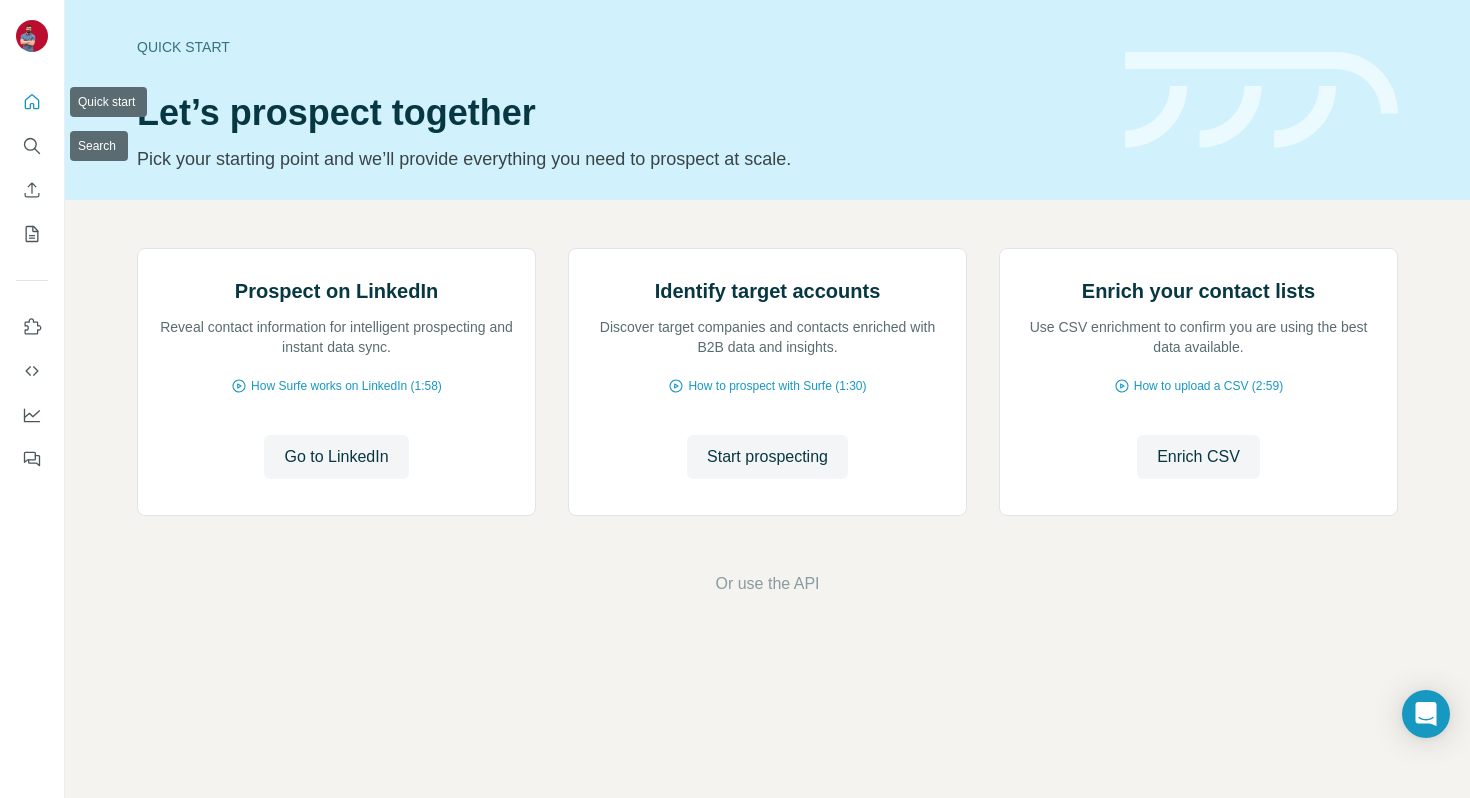click 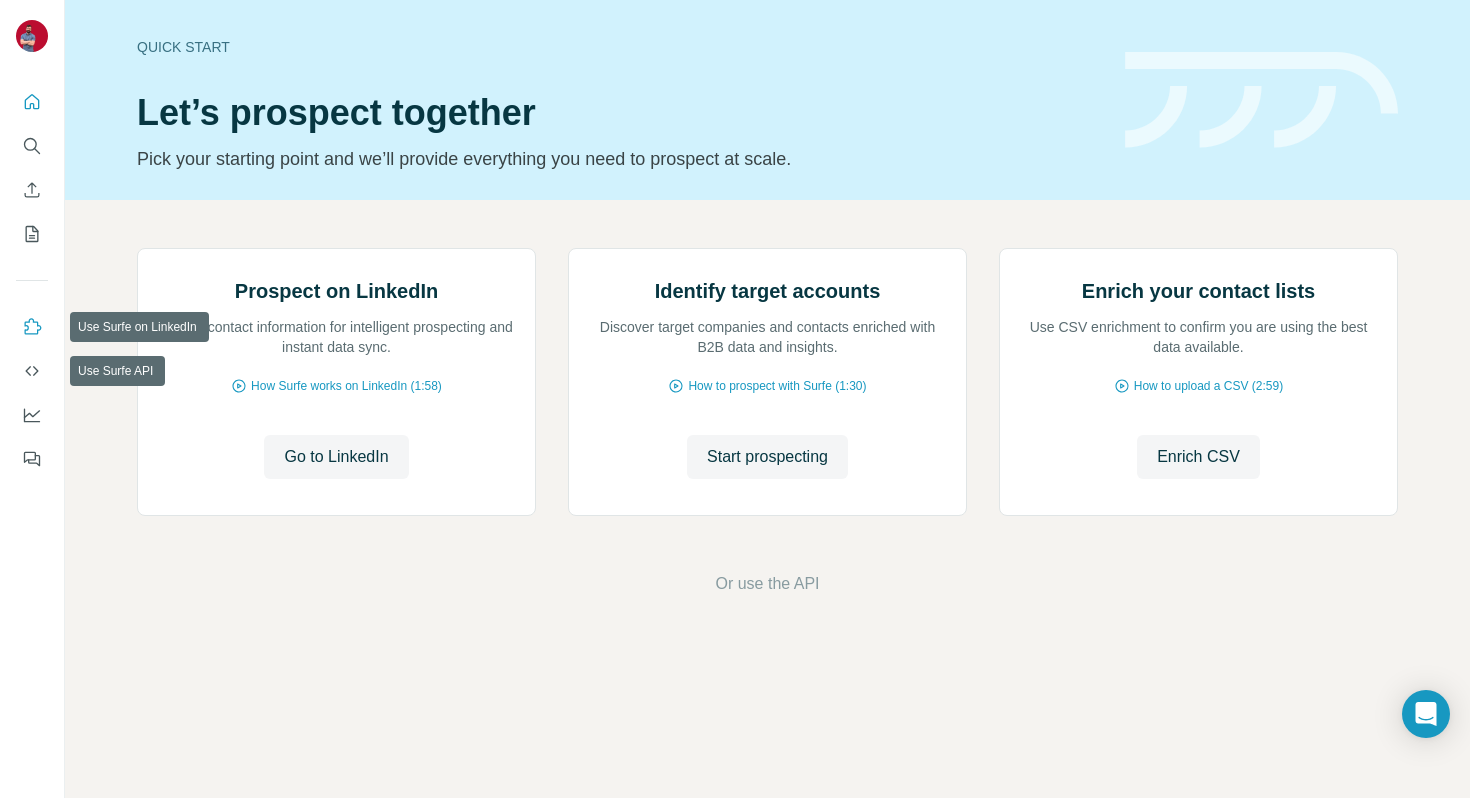 click 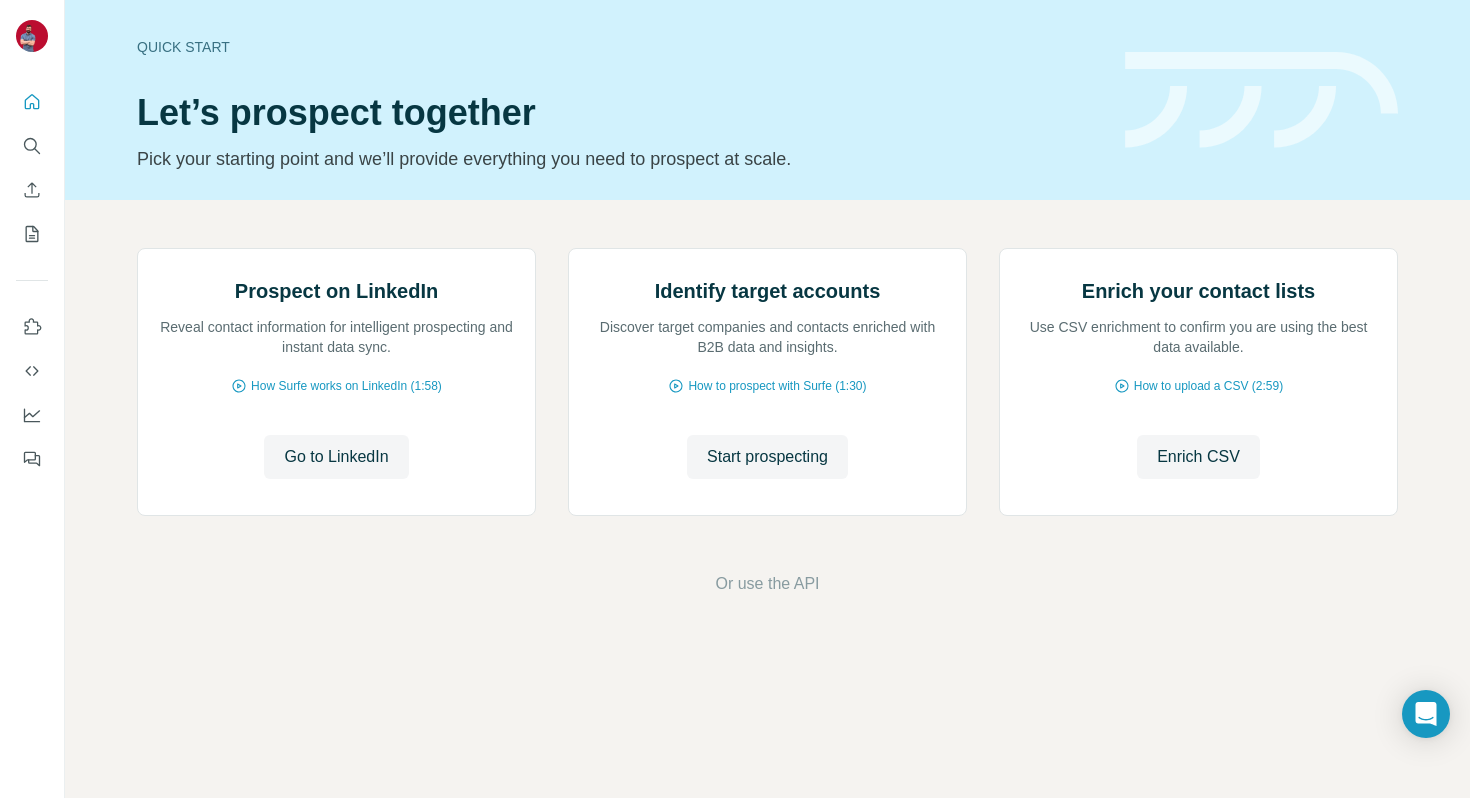 scroll, scrollTop: 43, scrollLeft: 0, axis: vertical 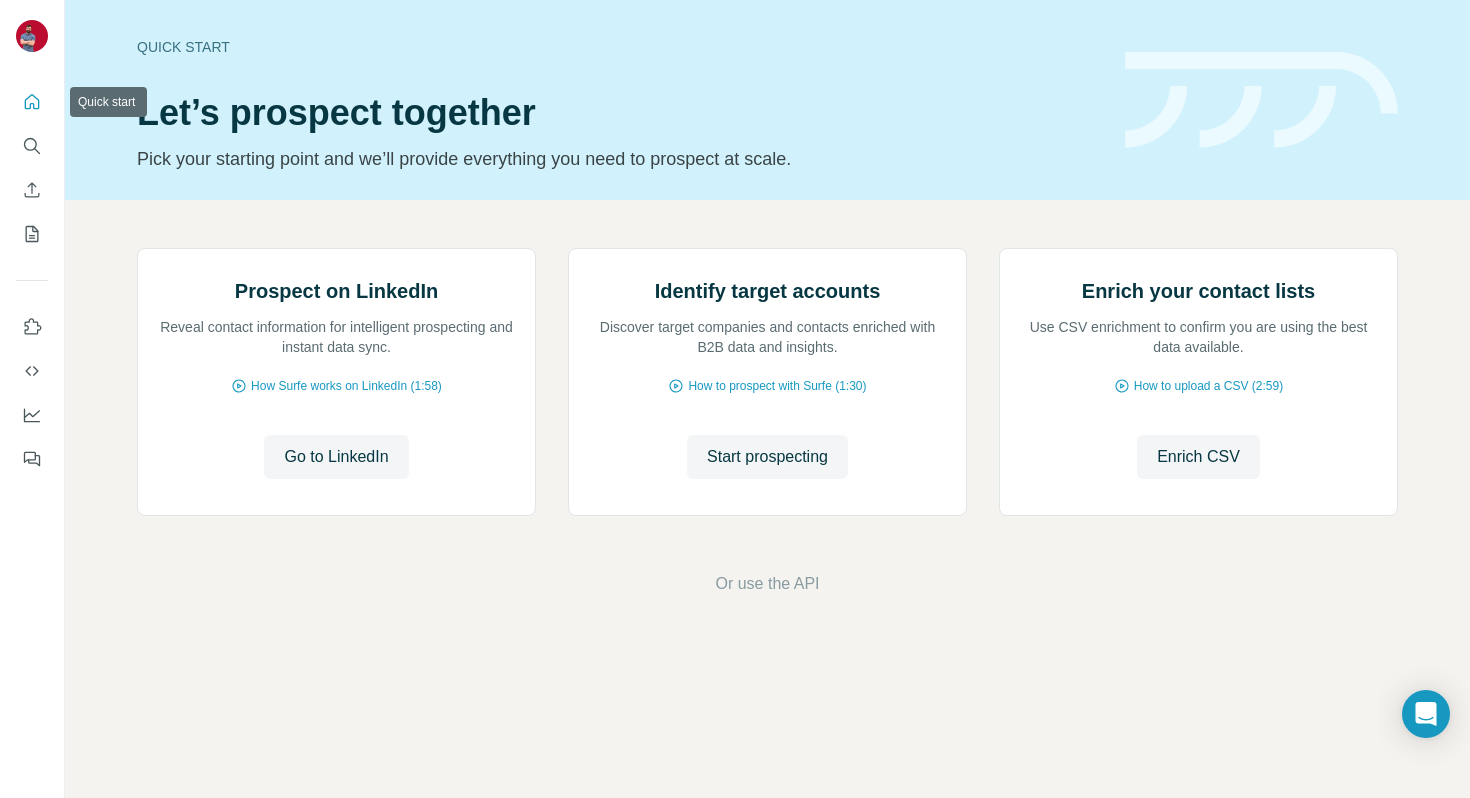 click at bounding box center (32, 274) 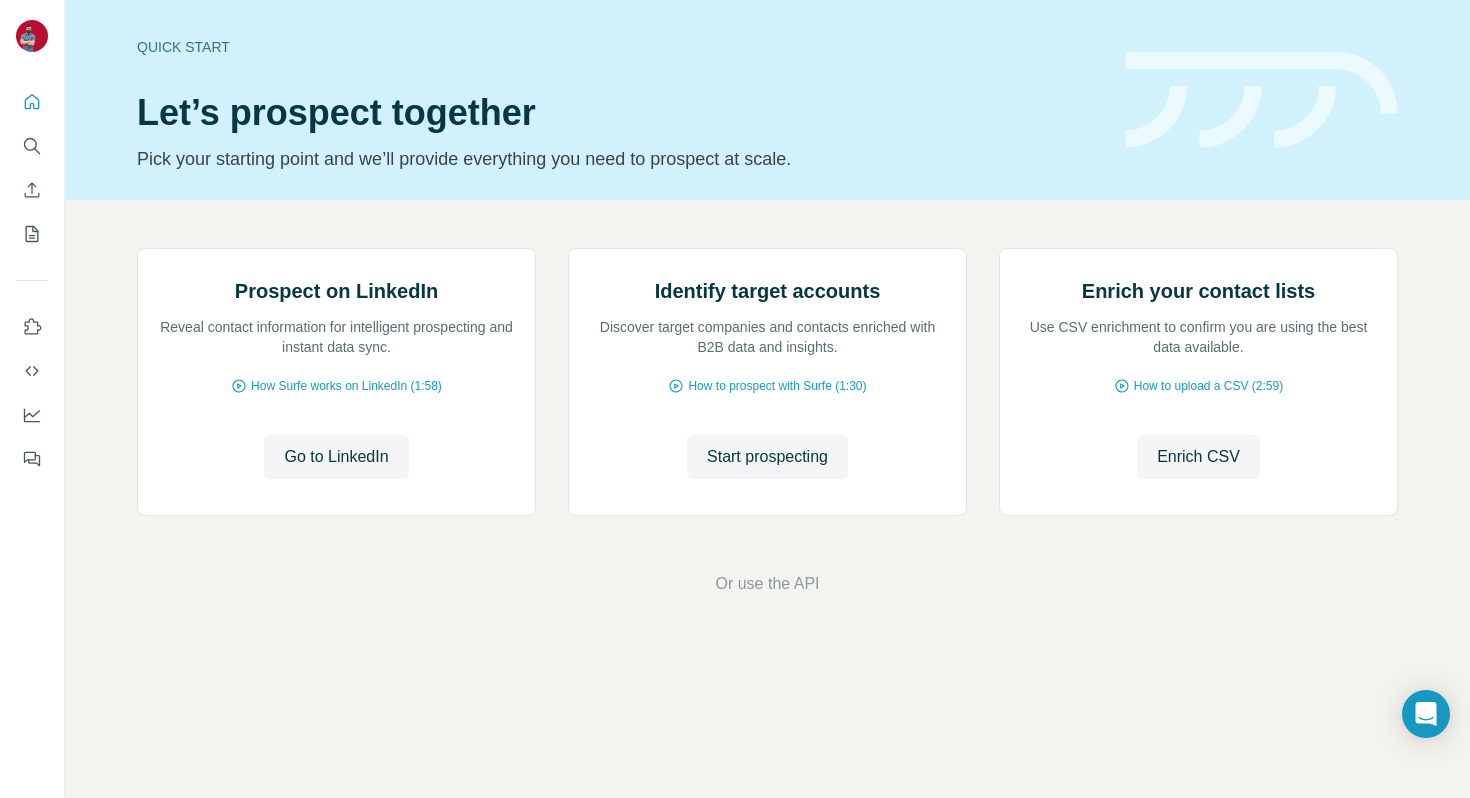 scroll, scrollTop: 66, scrollLeft: 0, axis: vertical 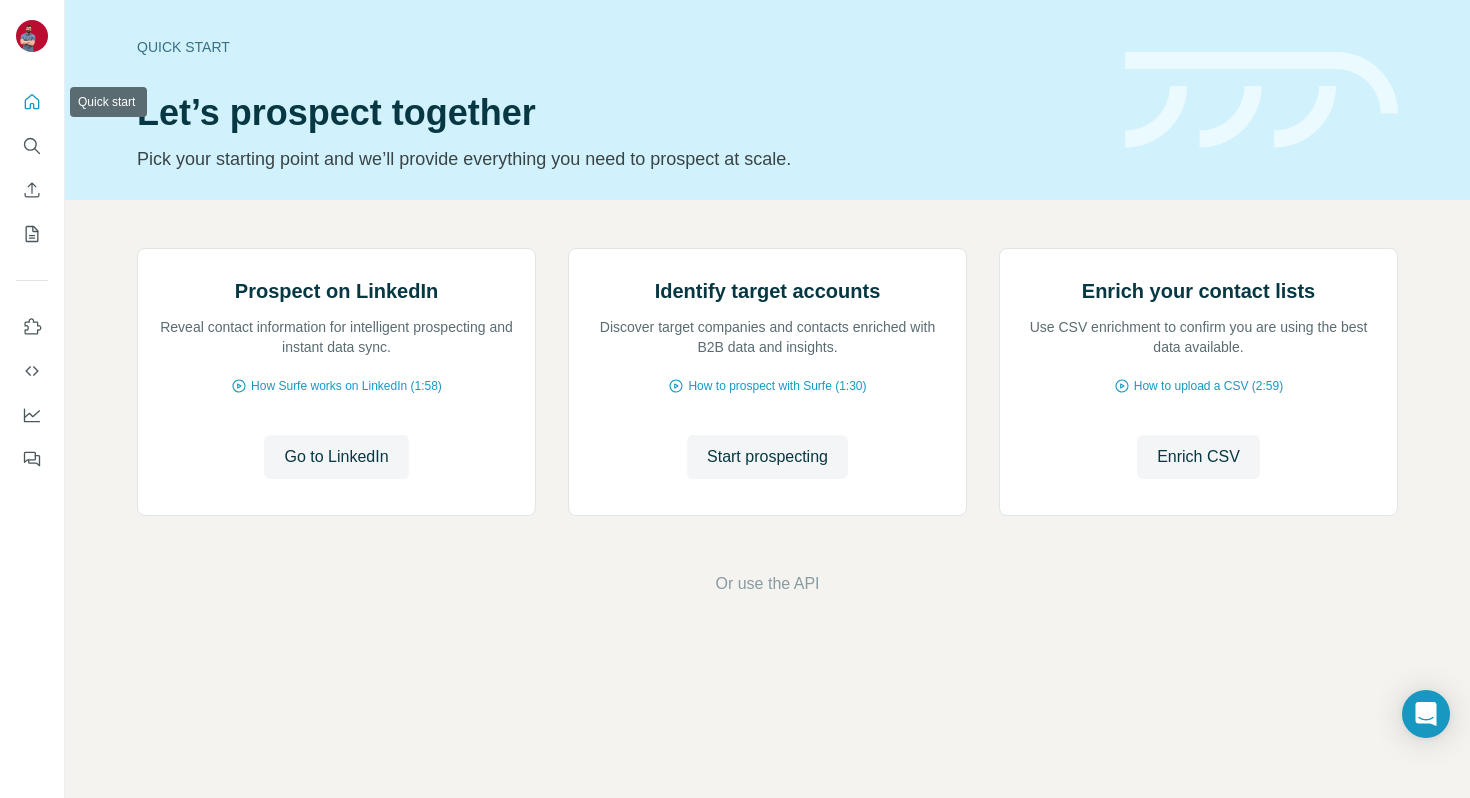 click 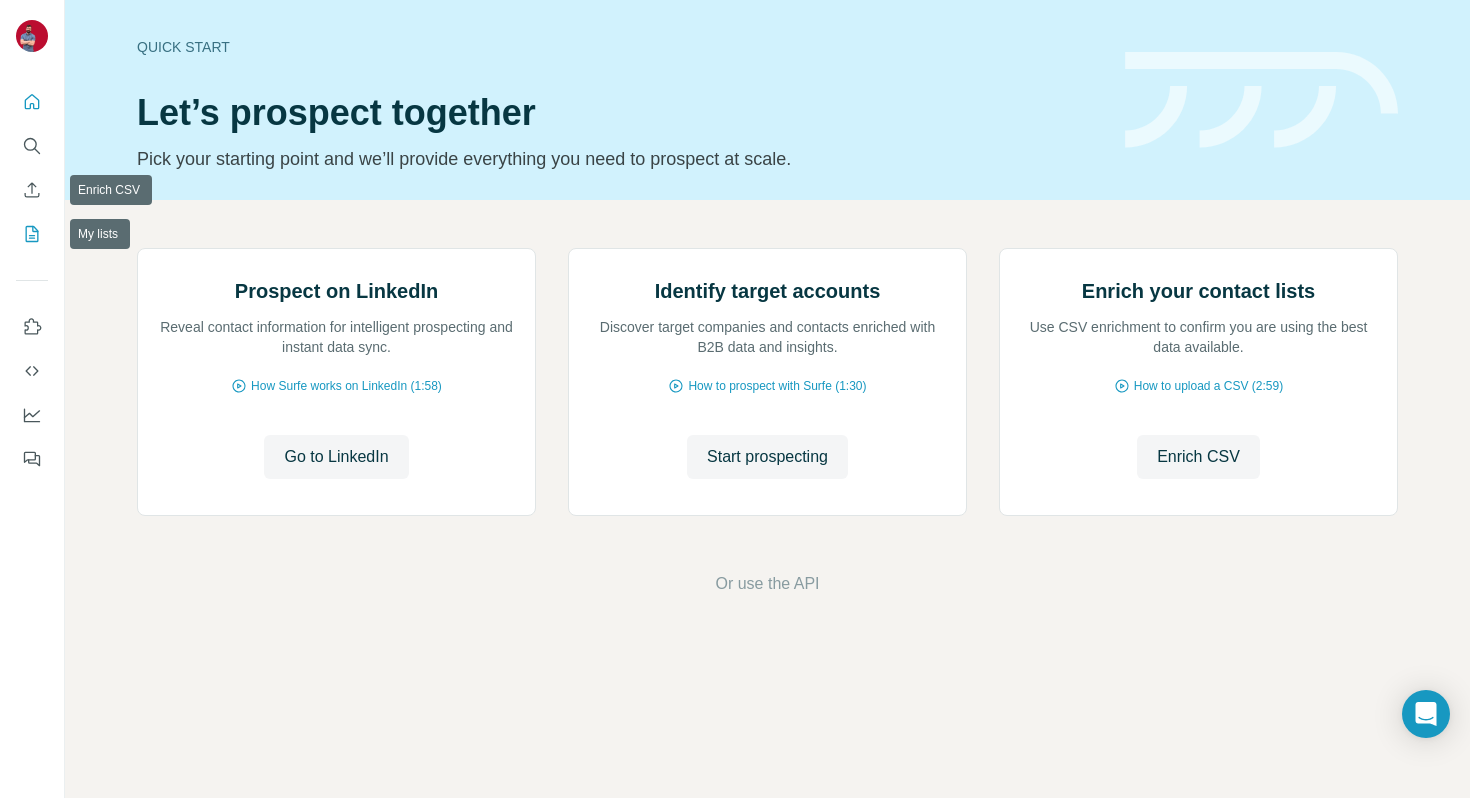 click at bounding box center (32, 234) 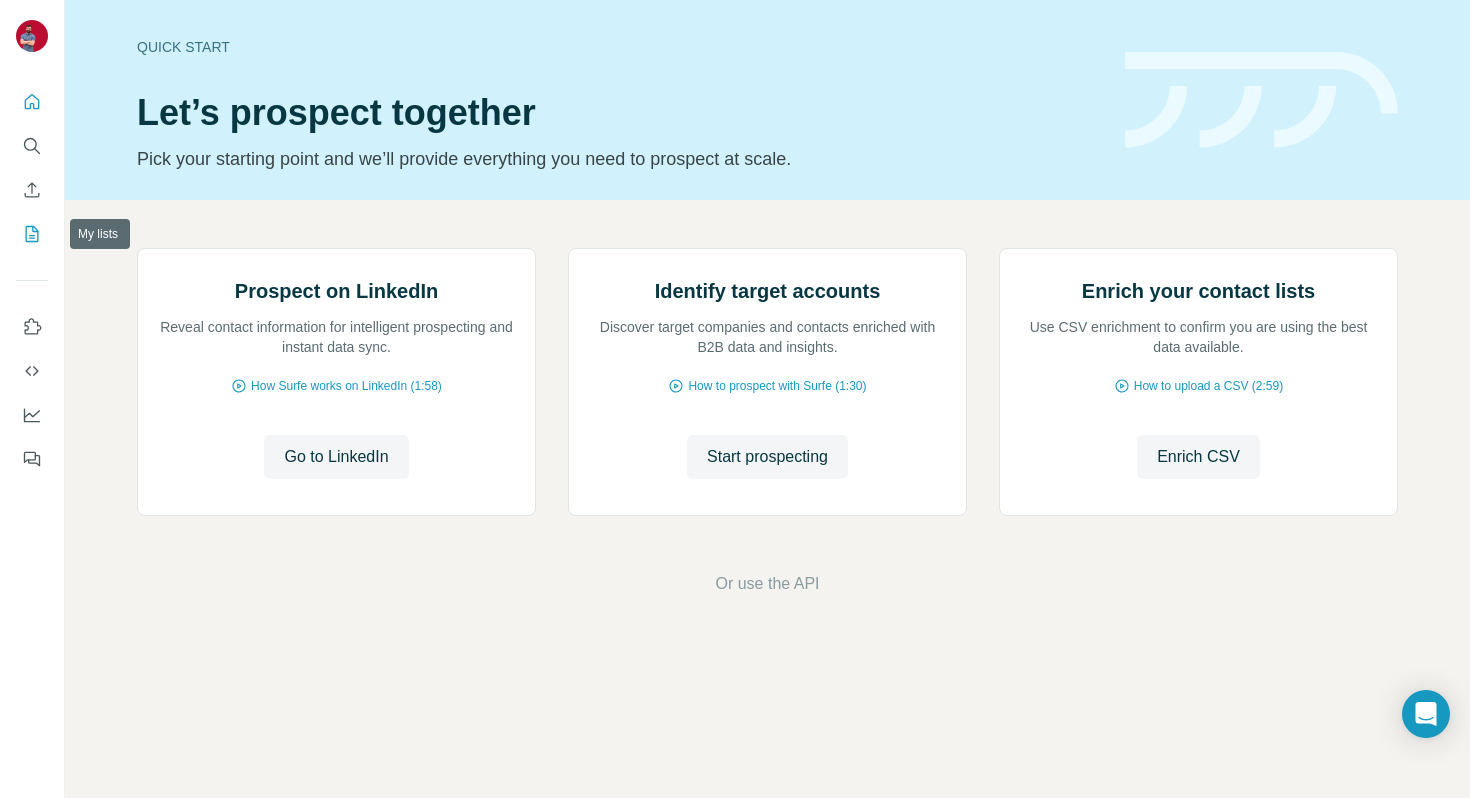 click 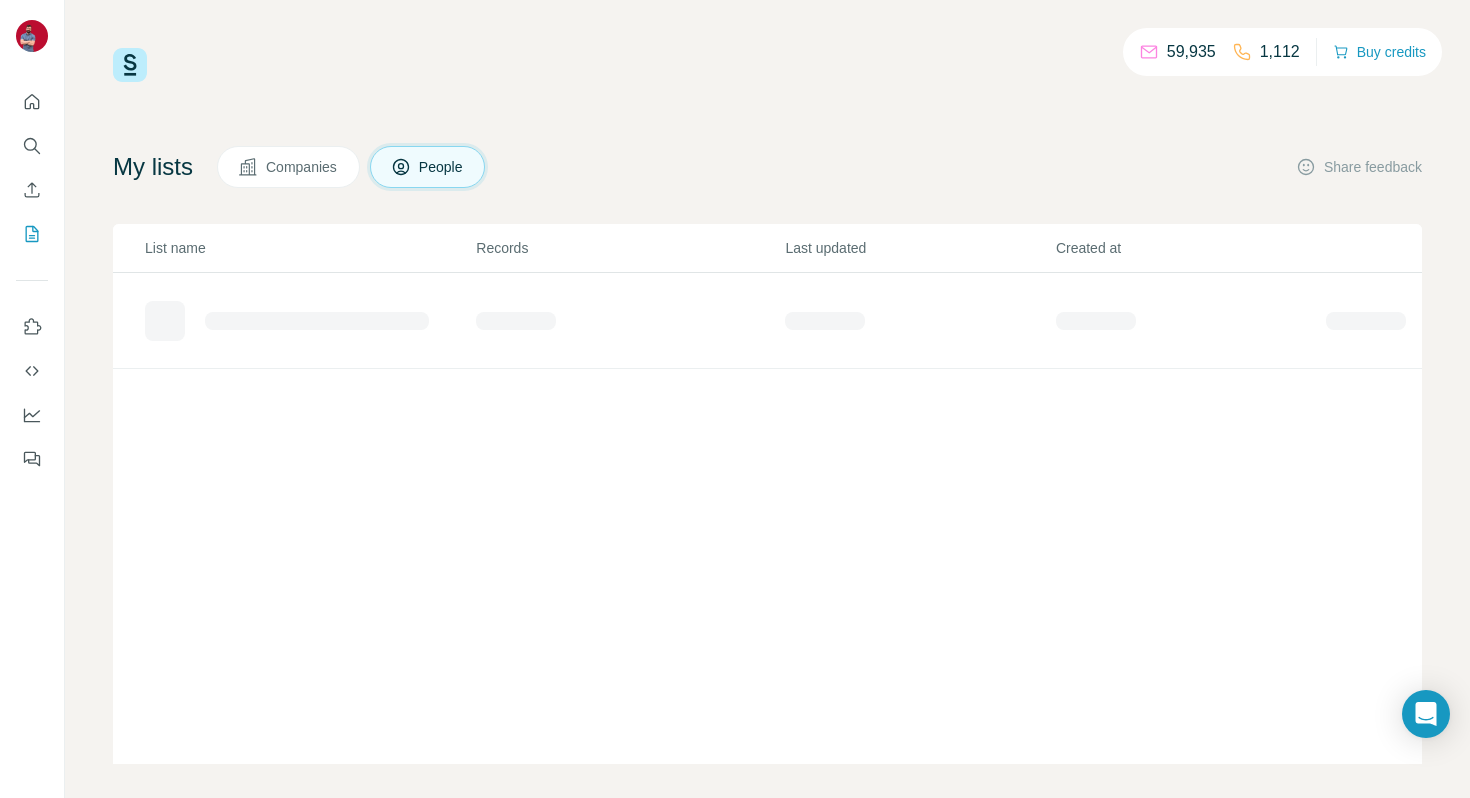 scroll, scrollTop: 14, scrollLeft: 0, axis: vertical 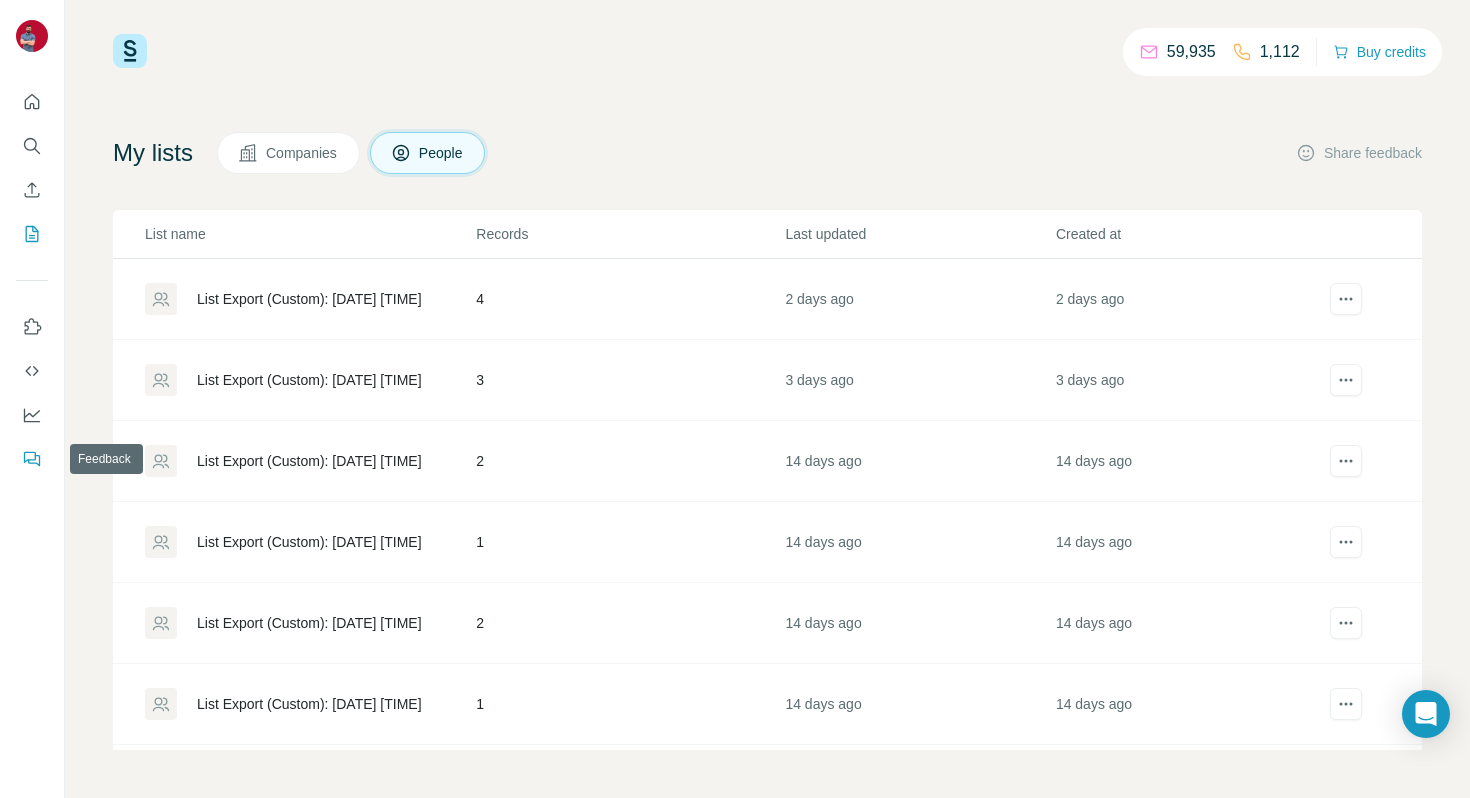click at bounding box center (32, 459) 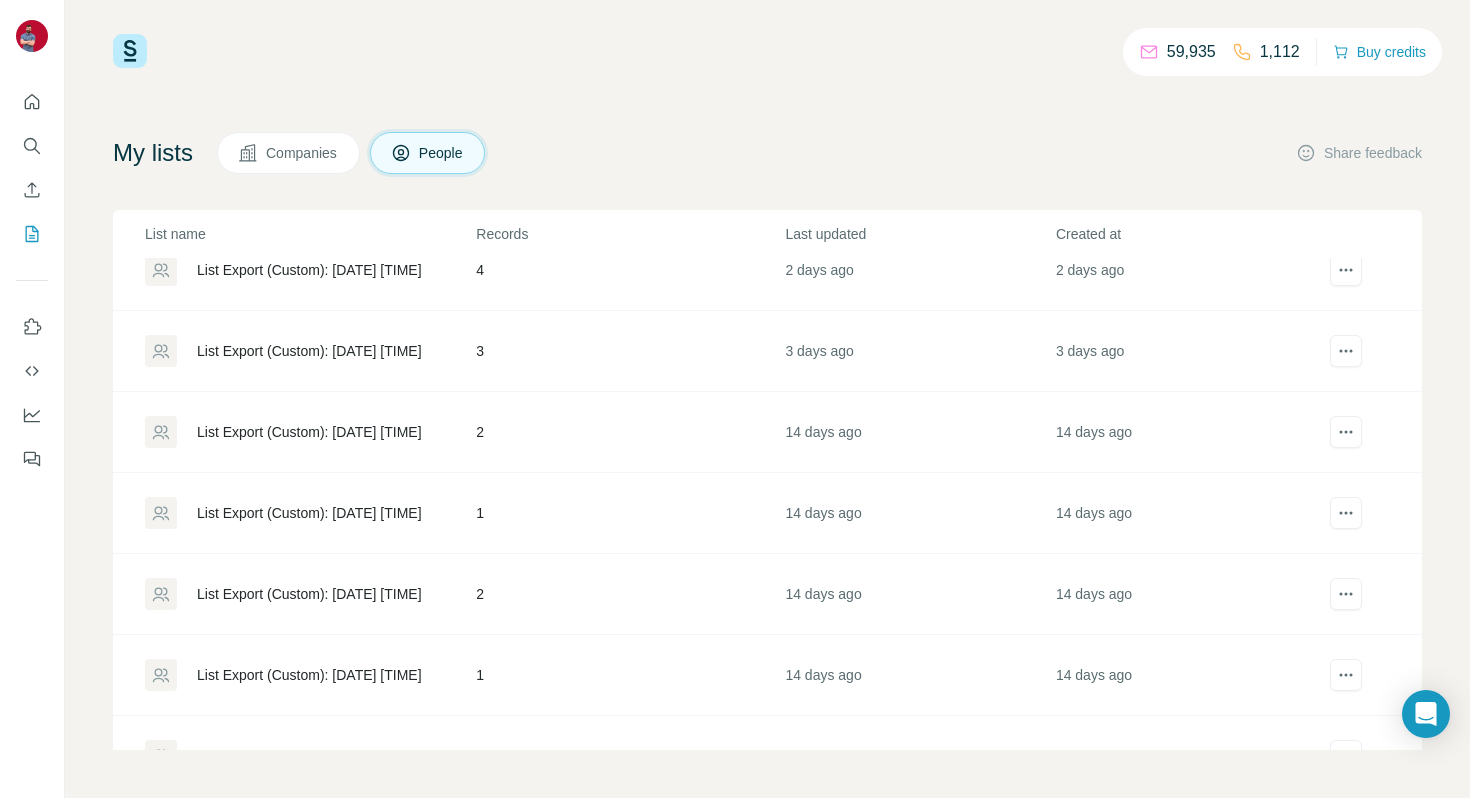 scroll, scrollTop: 0, scrollLeft: 0, axis: both 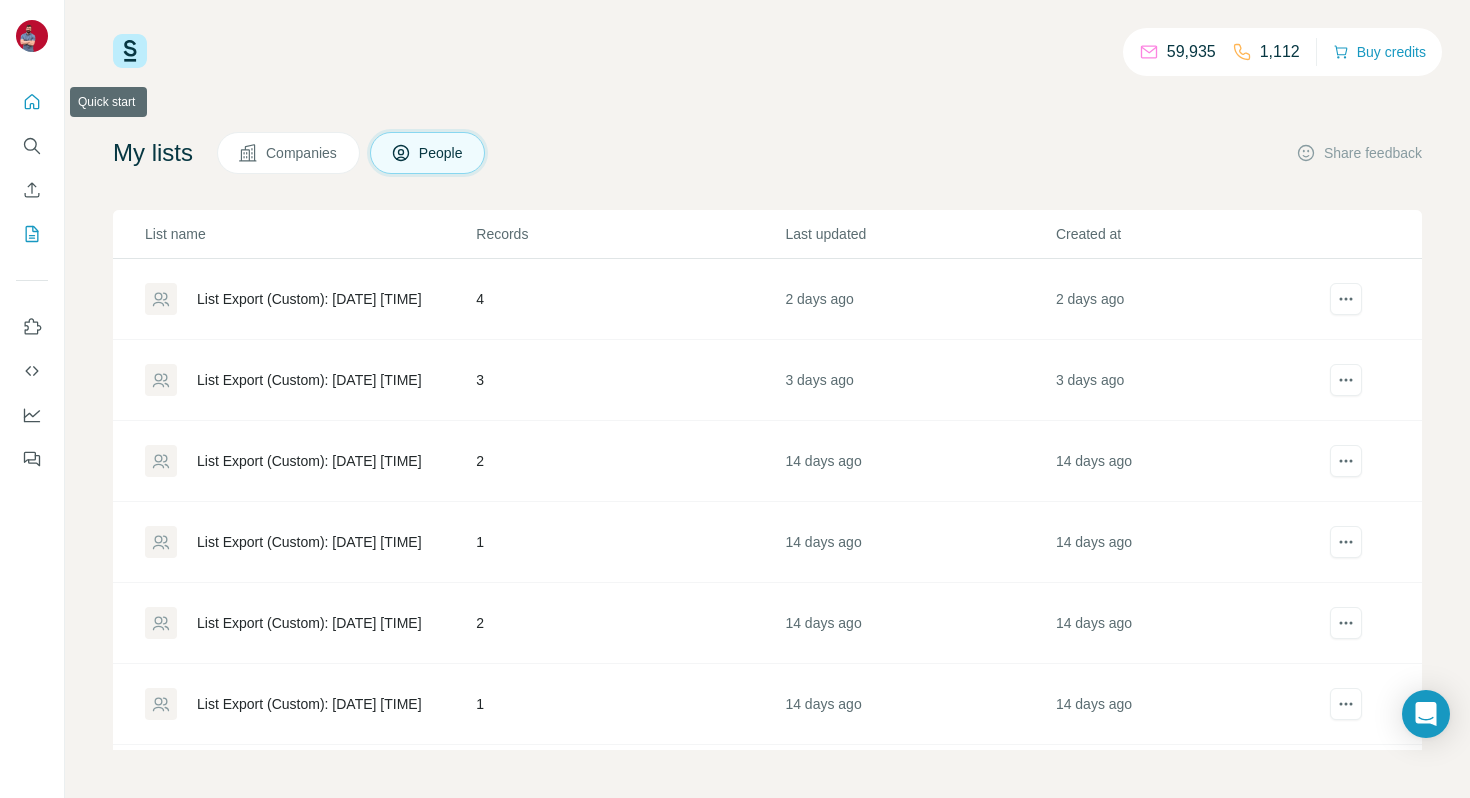 click 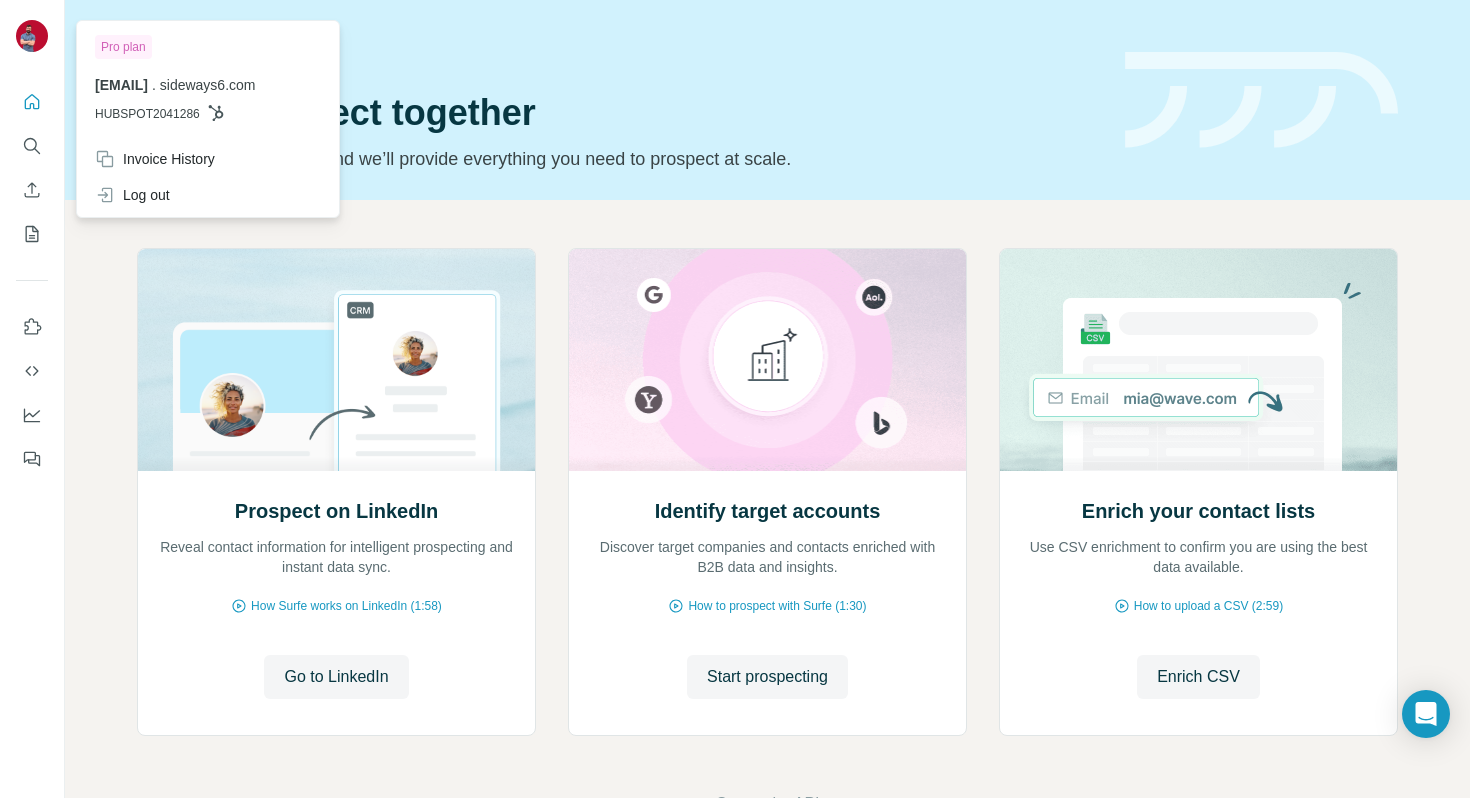 click at bounding box center (32, 36) 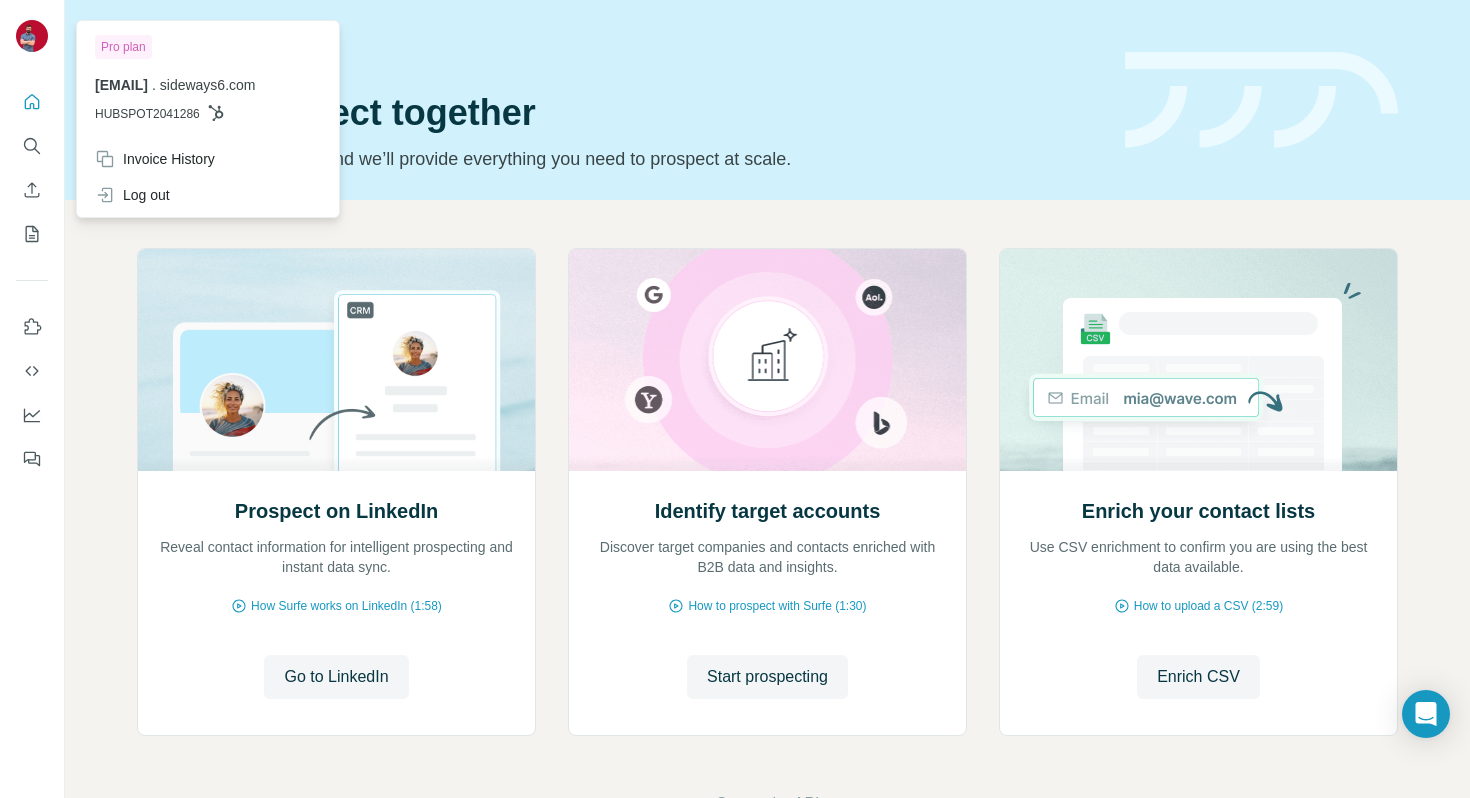click on "Let’s prospect together" at bounding box center [619, 113] 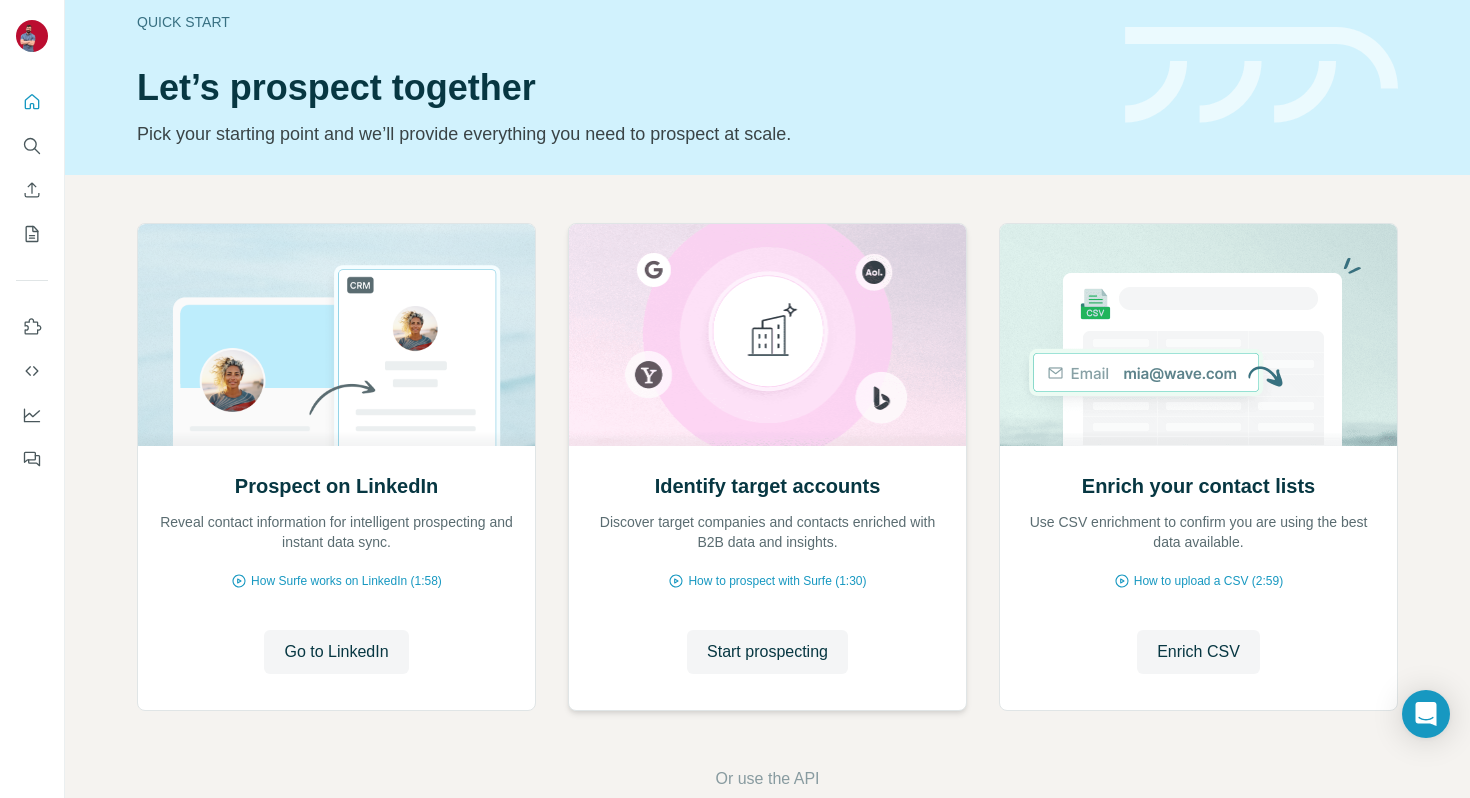 scroll, scrollTop: 66, scrollLeft: 0, axis: vertical 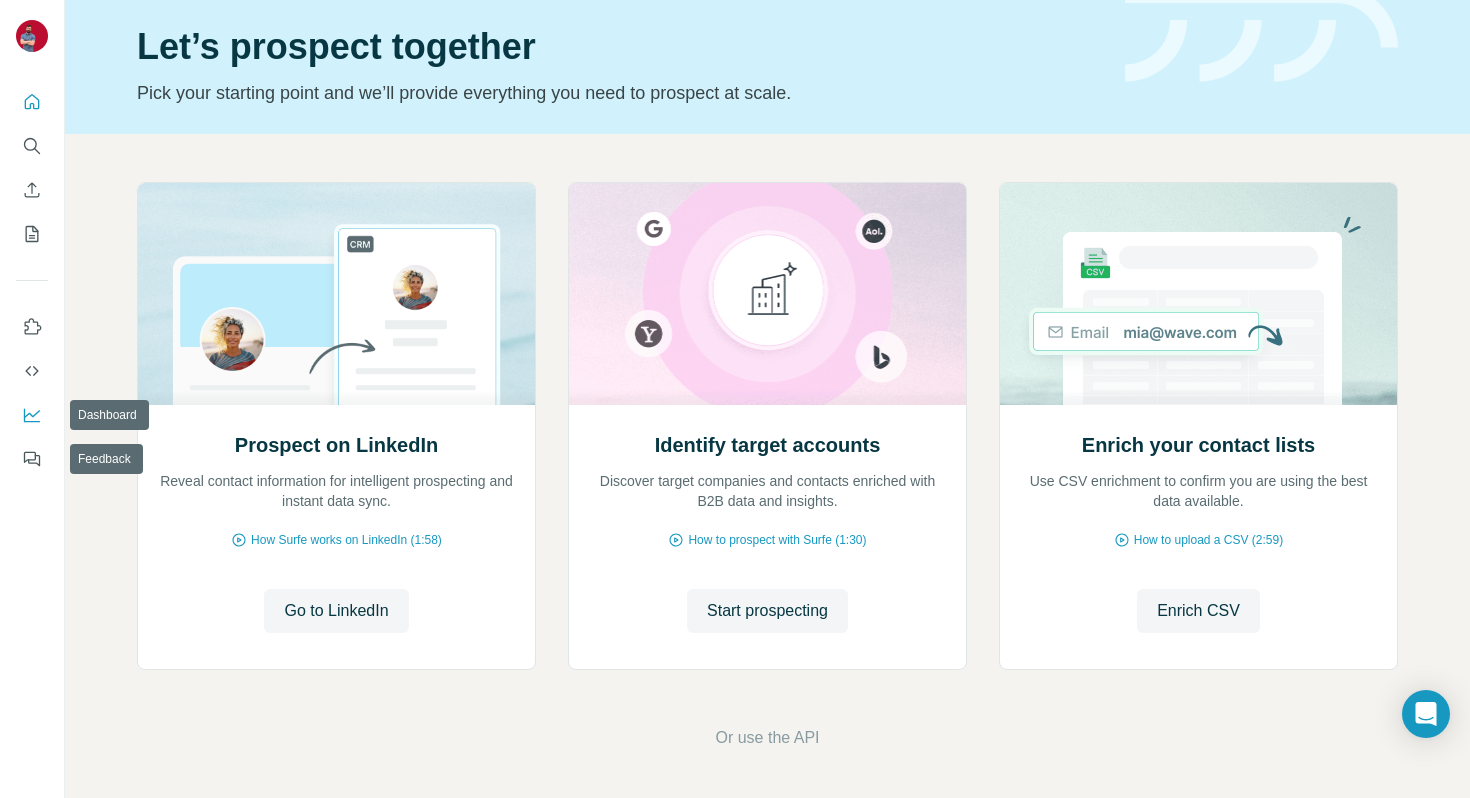 click 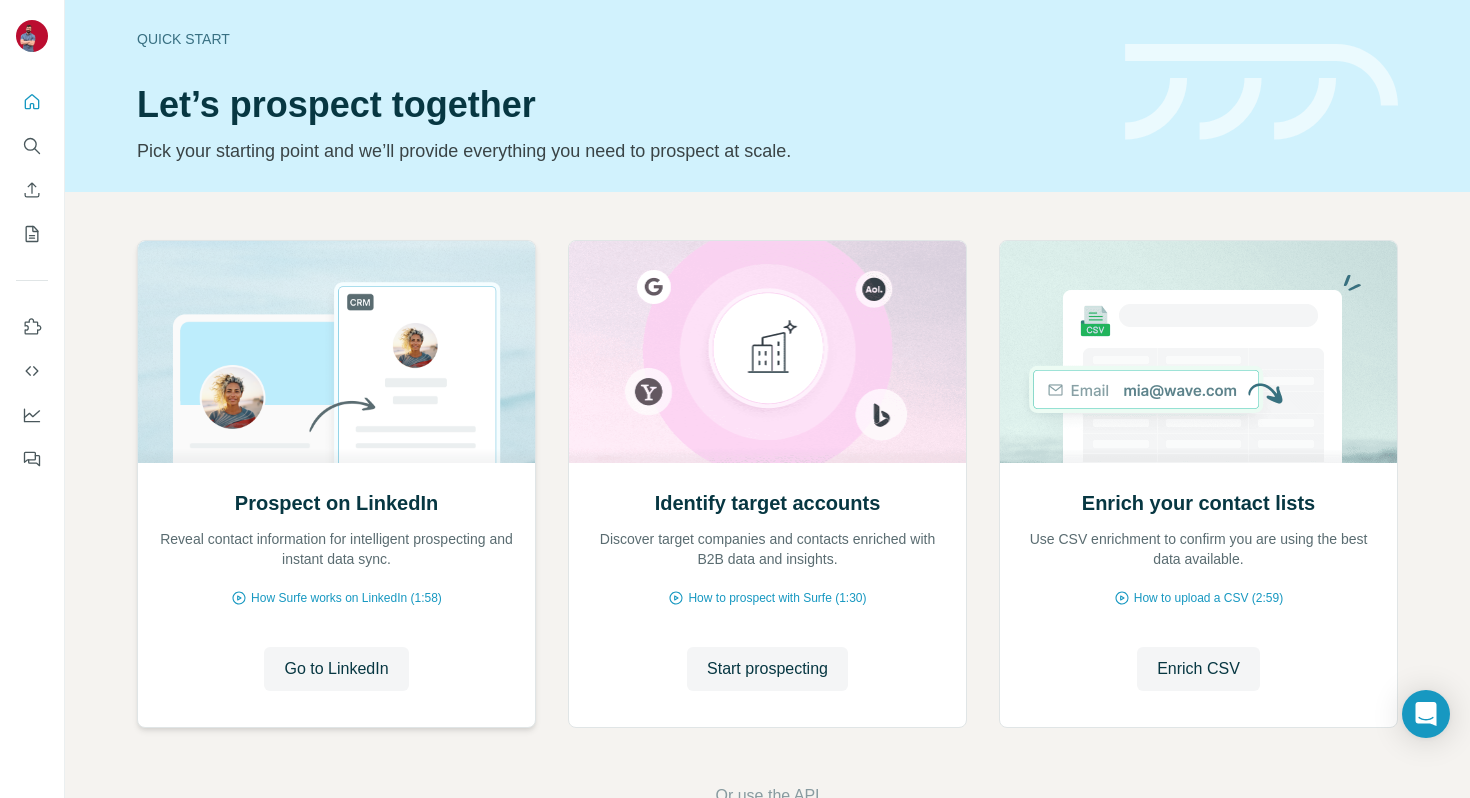 scroll, scrollTop: 0, scrollLeft: 0, axis: both 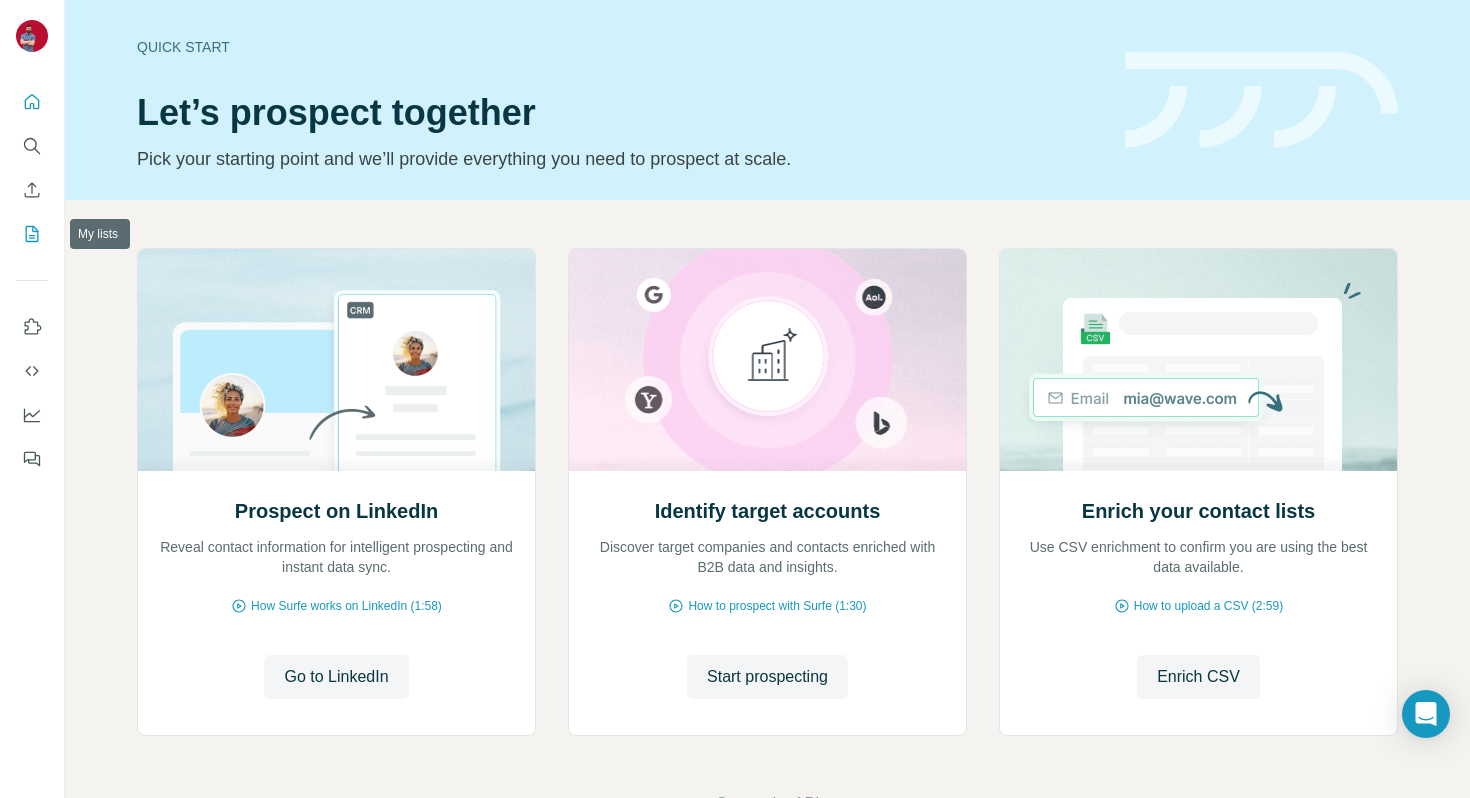 click 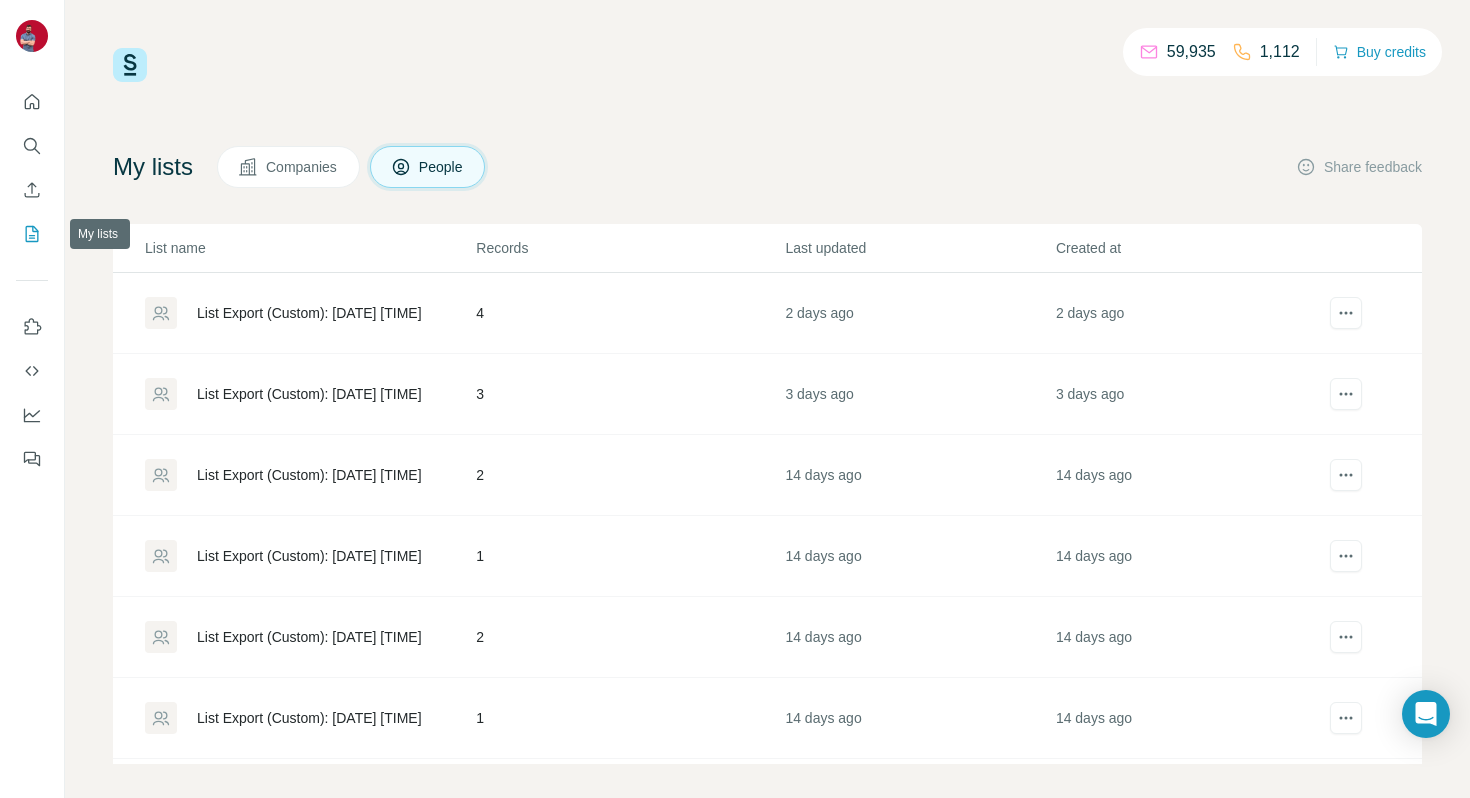 click 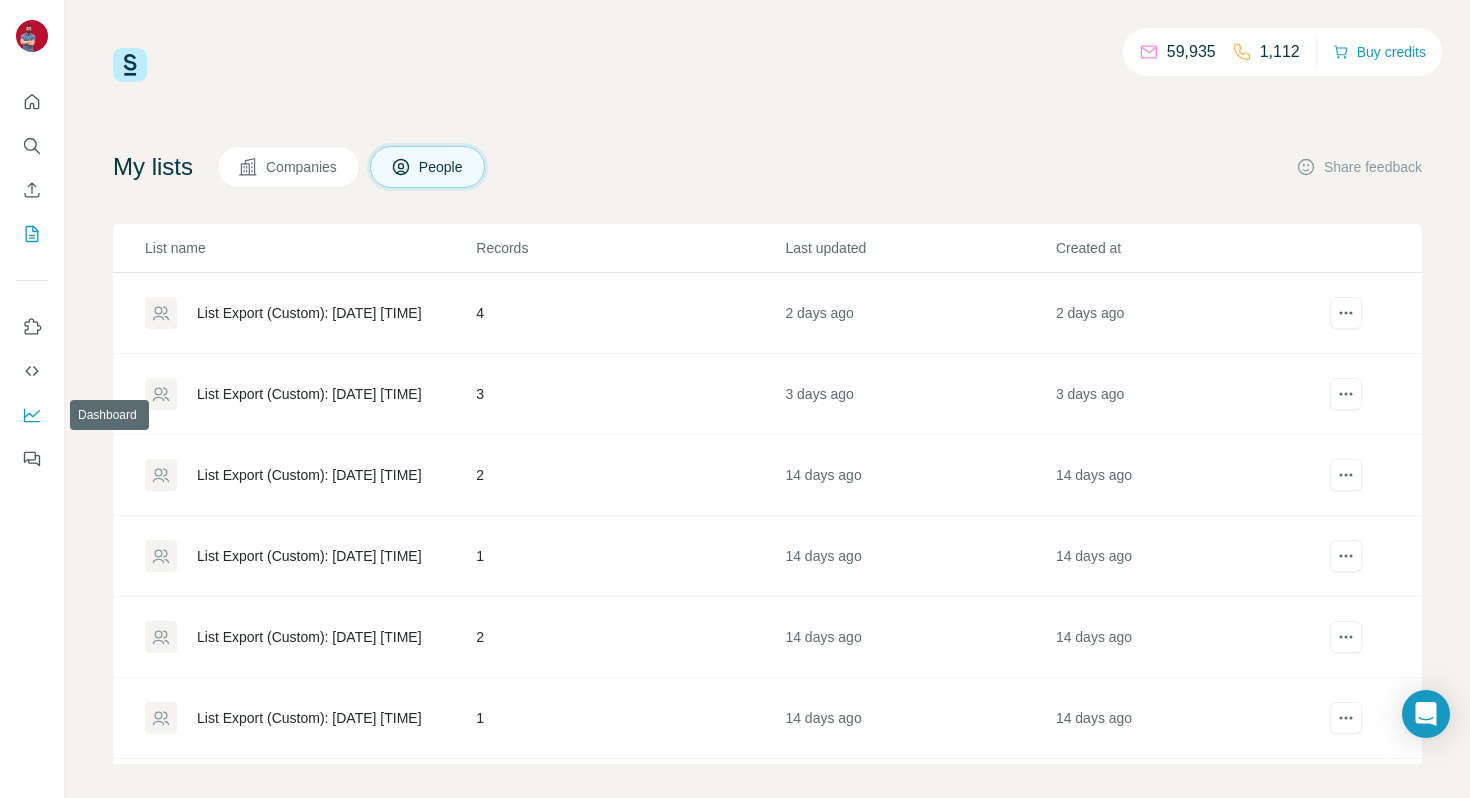 click 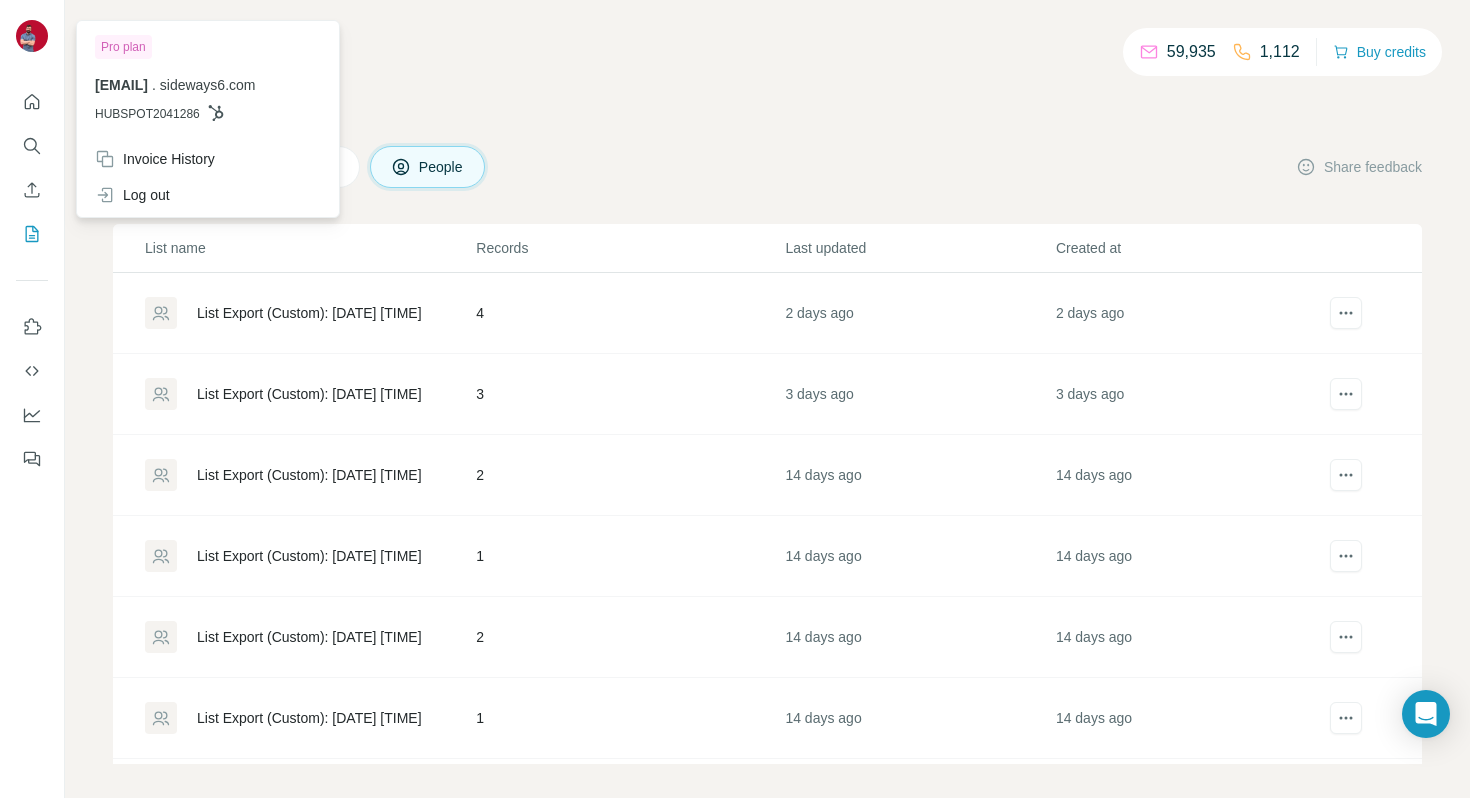 click on "Pro plan support@example.com . sideways6.com HUBSPOT2041286" at bounding box center (208, 83) 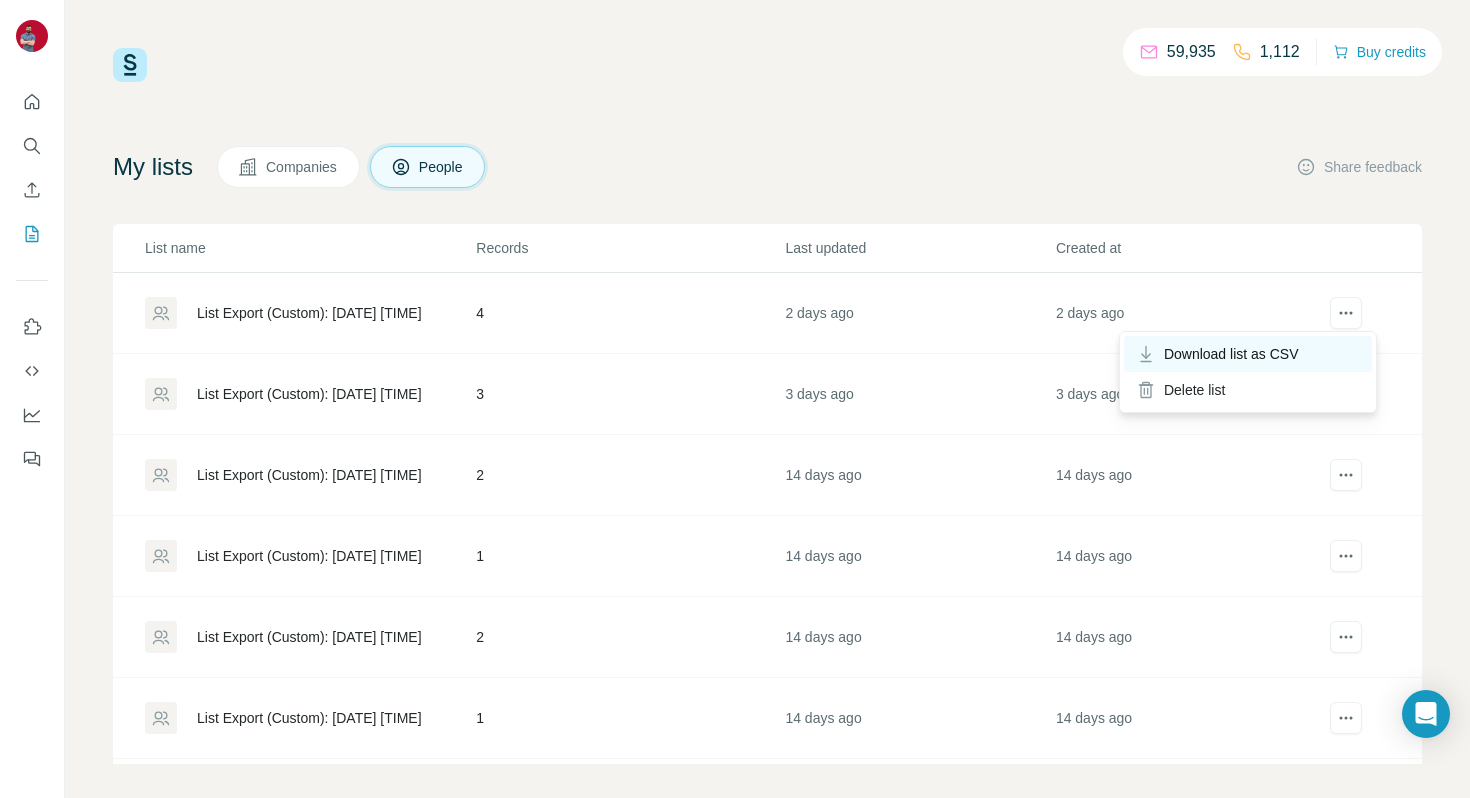 scroll, scrollTop: 4, scrollLeft: 0, axis: vertical 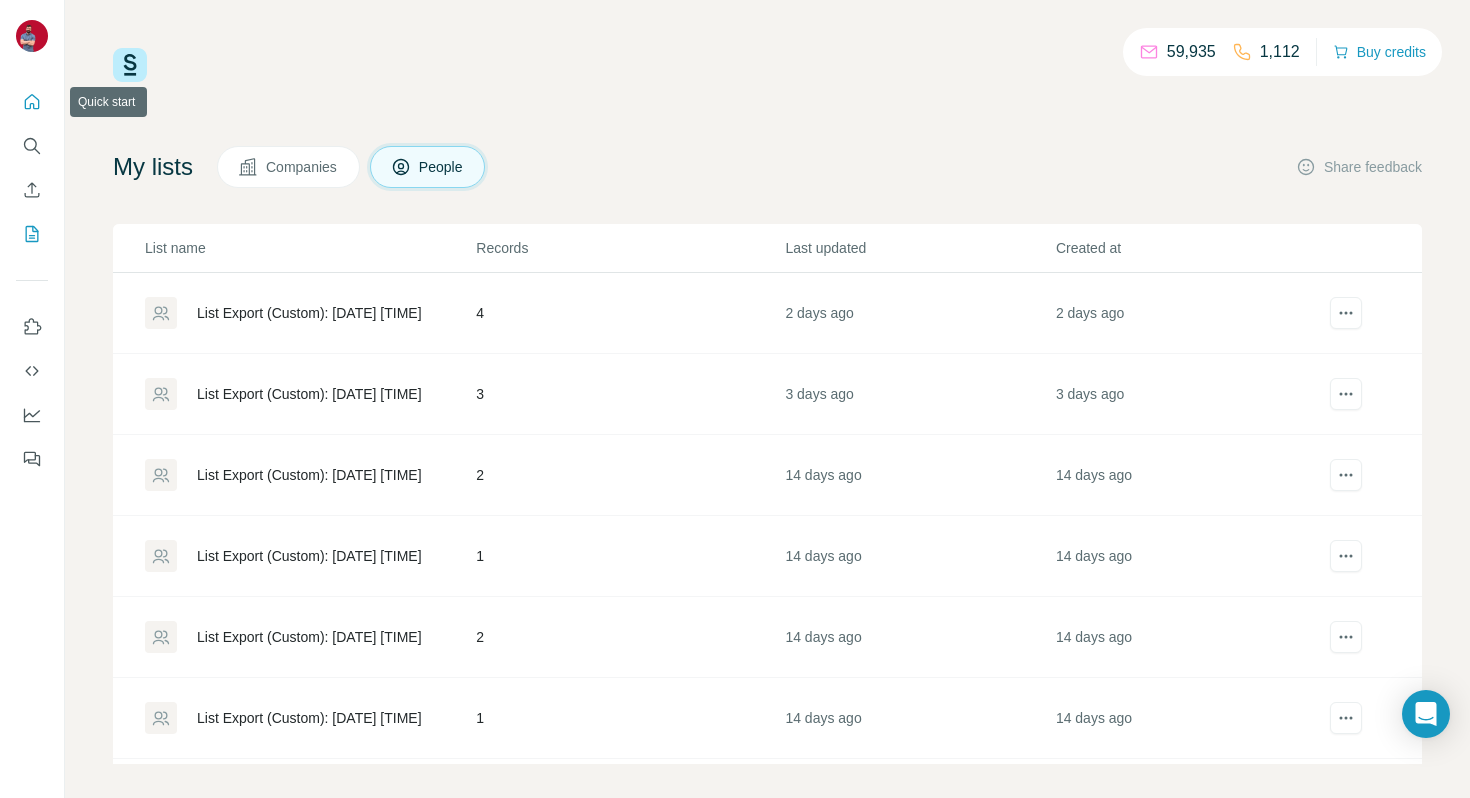 click 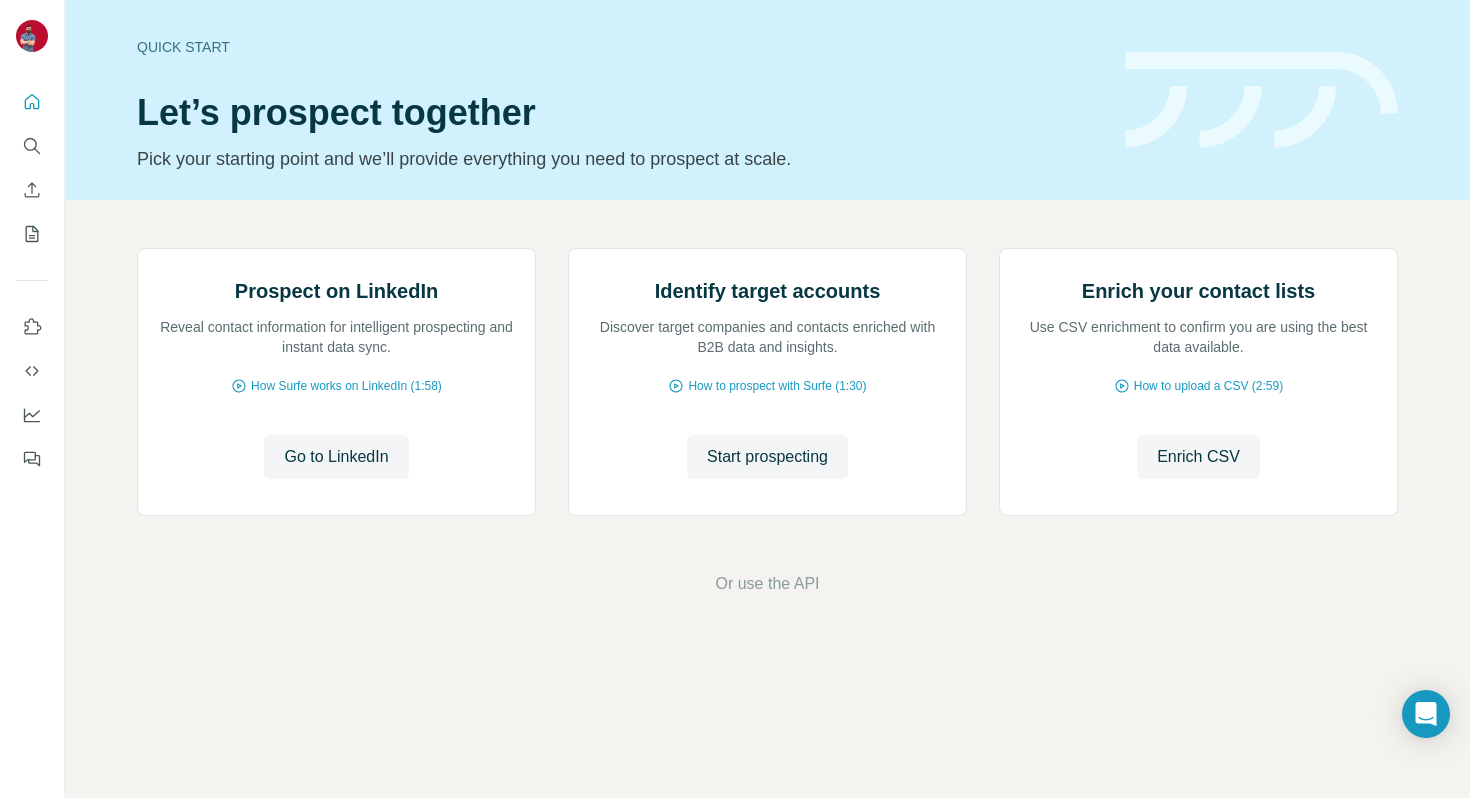 scroll, scrollTop: 0, scrollLeft: 0, axis: both 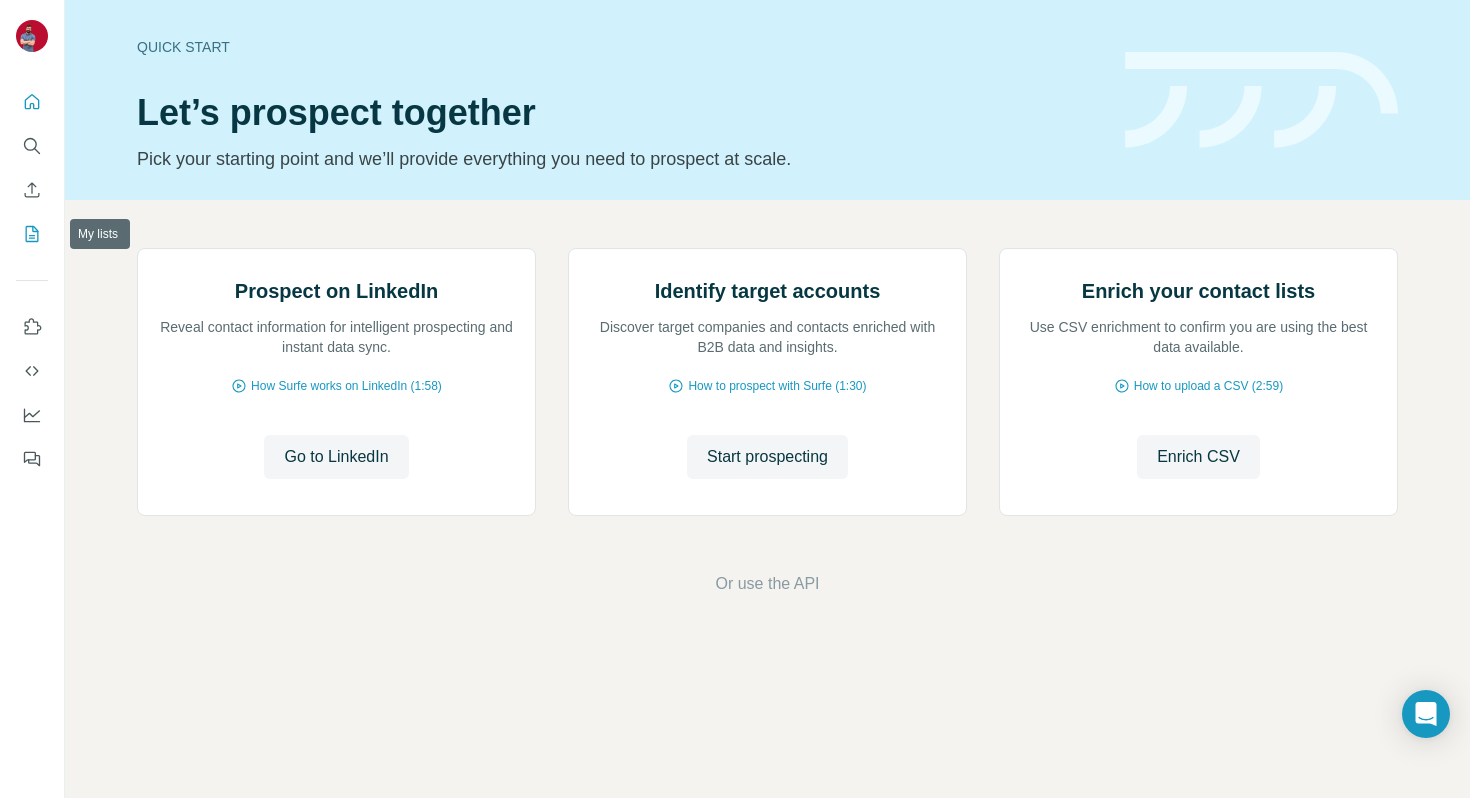 click 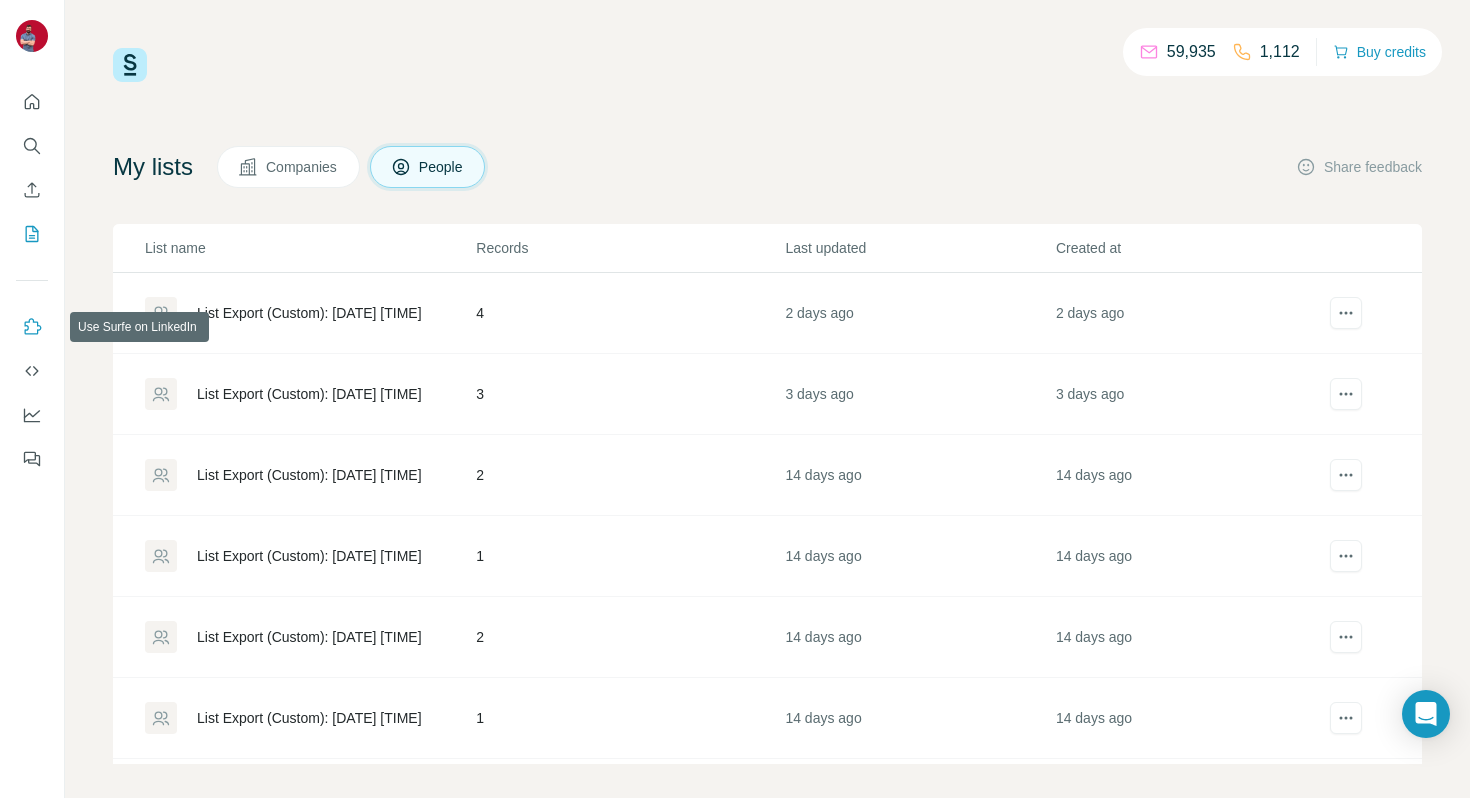 click at bounding box center [32, 327] 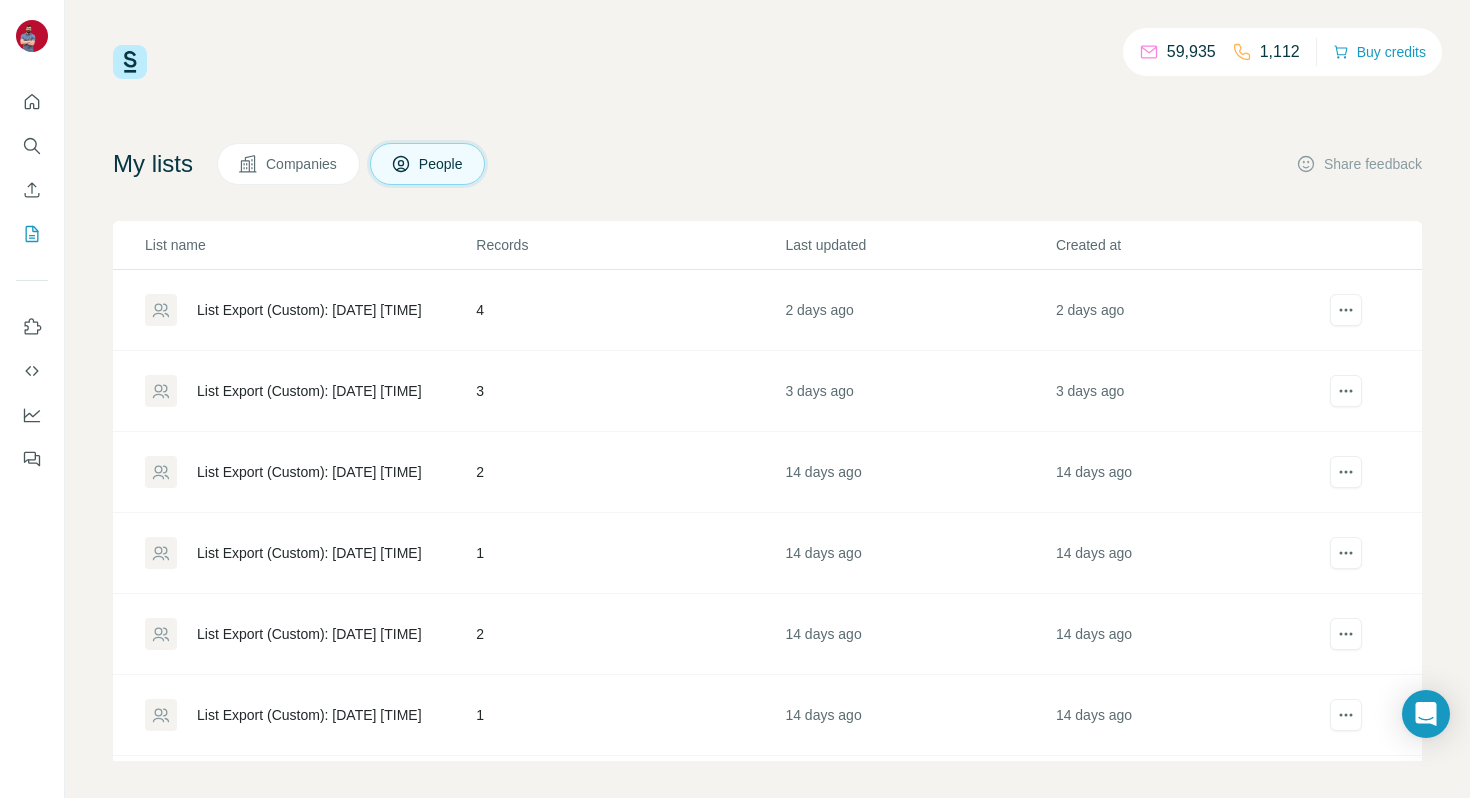 scroll, scrollTop: 14, scrollLeft: 0, axis: vertical 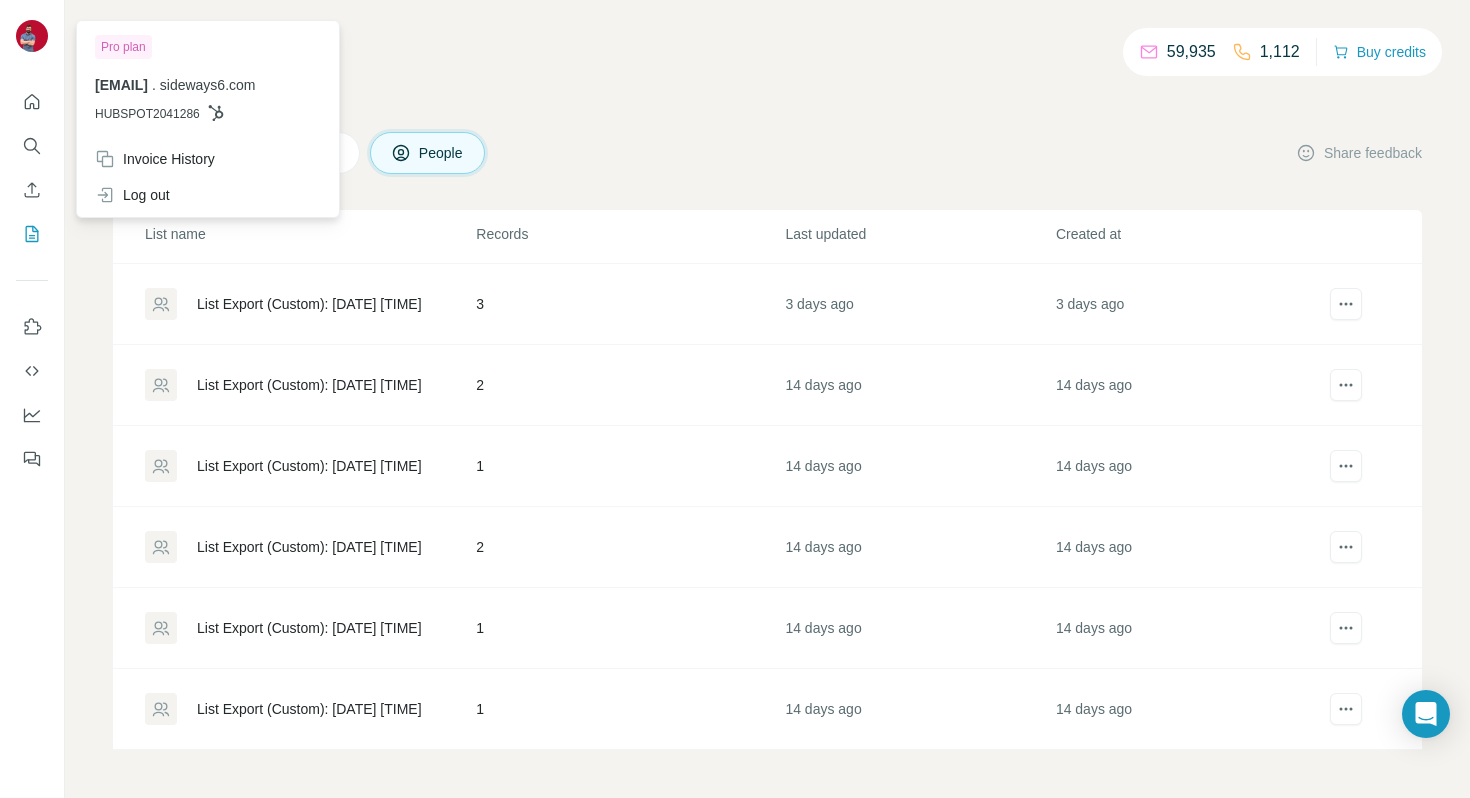 click at bounding box center (32, 36) 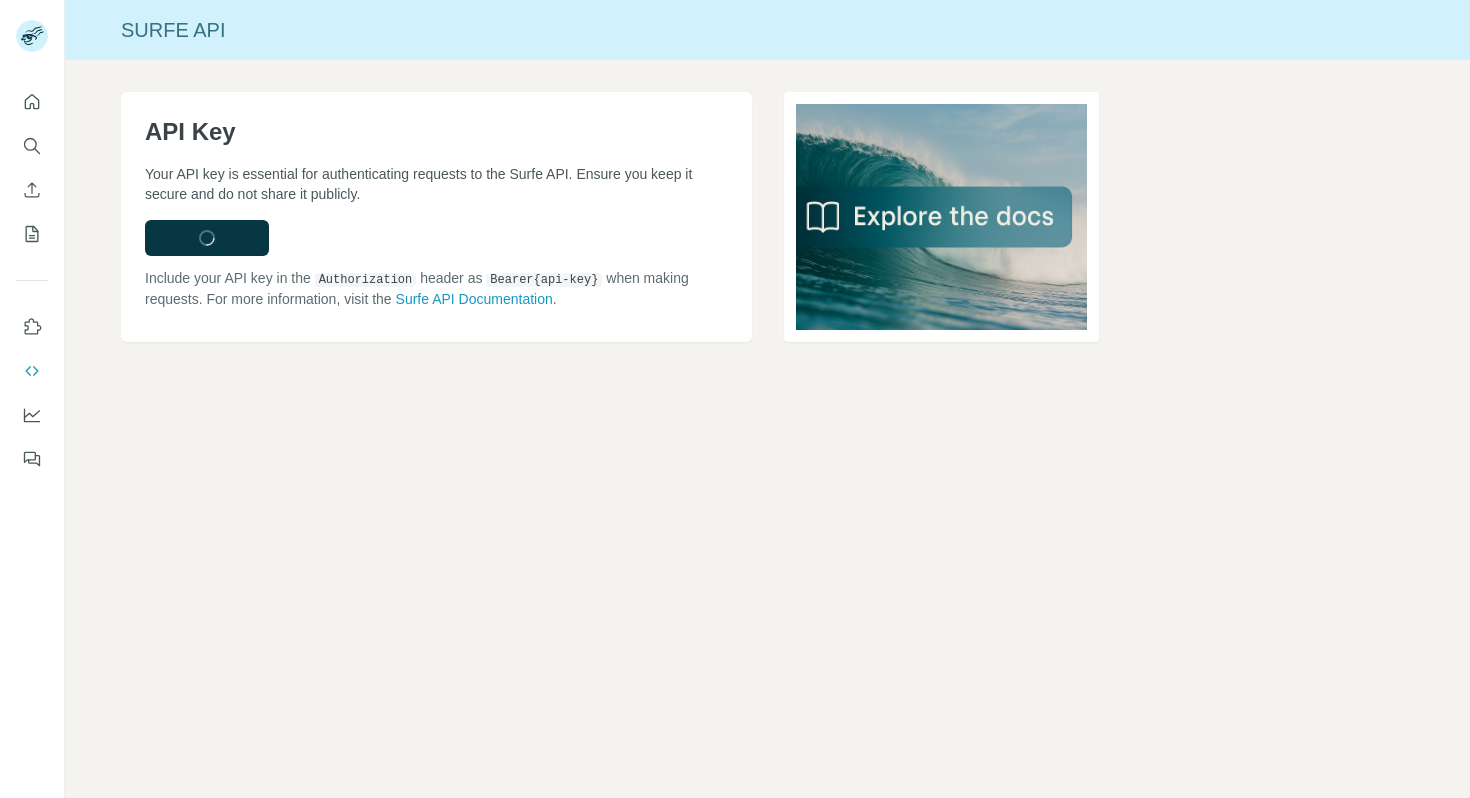 scroll, scrollTop: 0, scrollLeft: 0, axis: both 